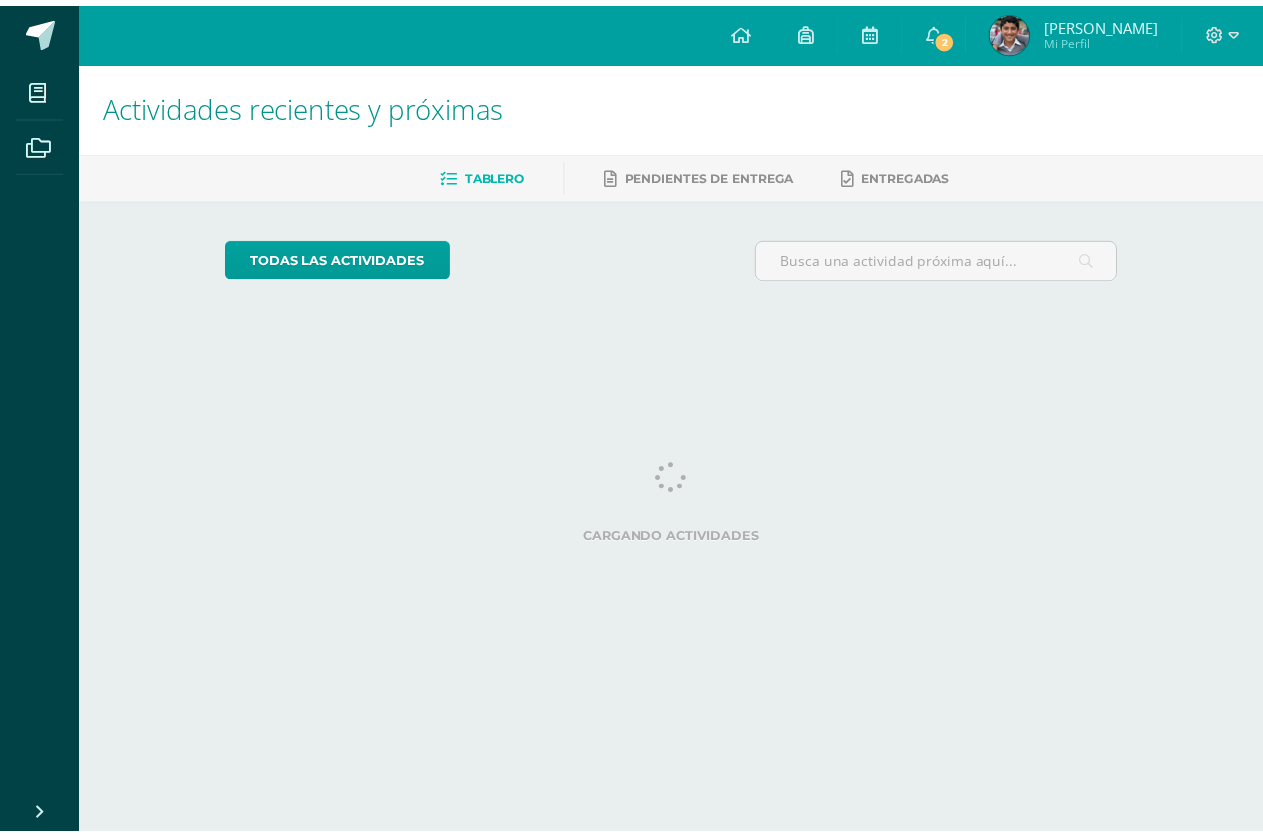 scroll, scrollTop: 0, scrollLeft: 0, axis: both 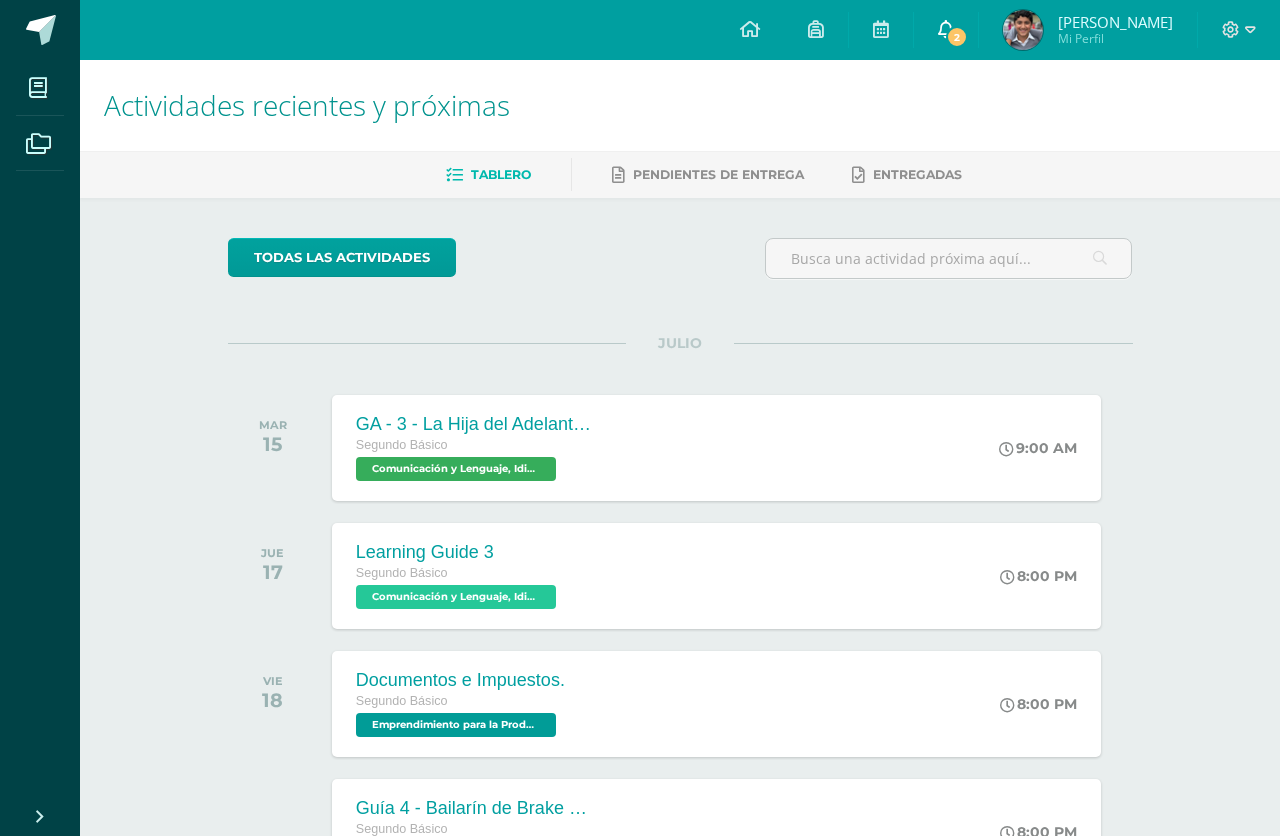 click on "2" at bounding box center [957, 37] 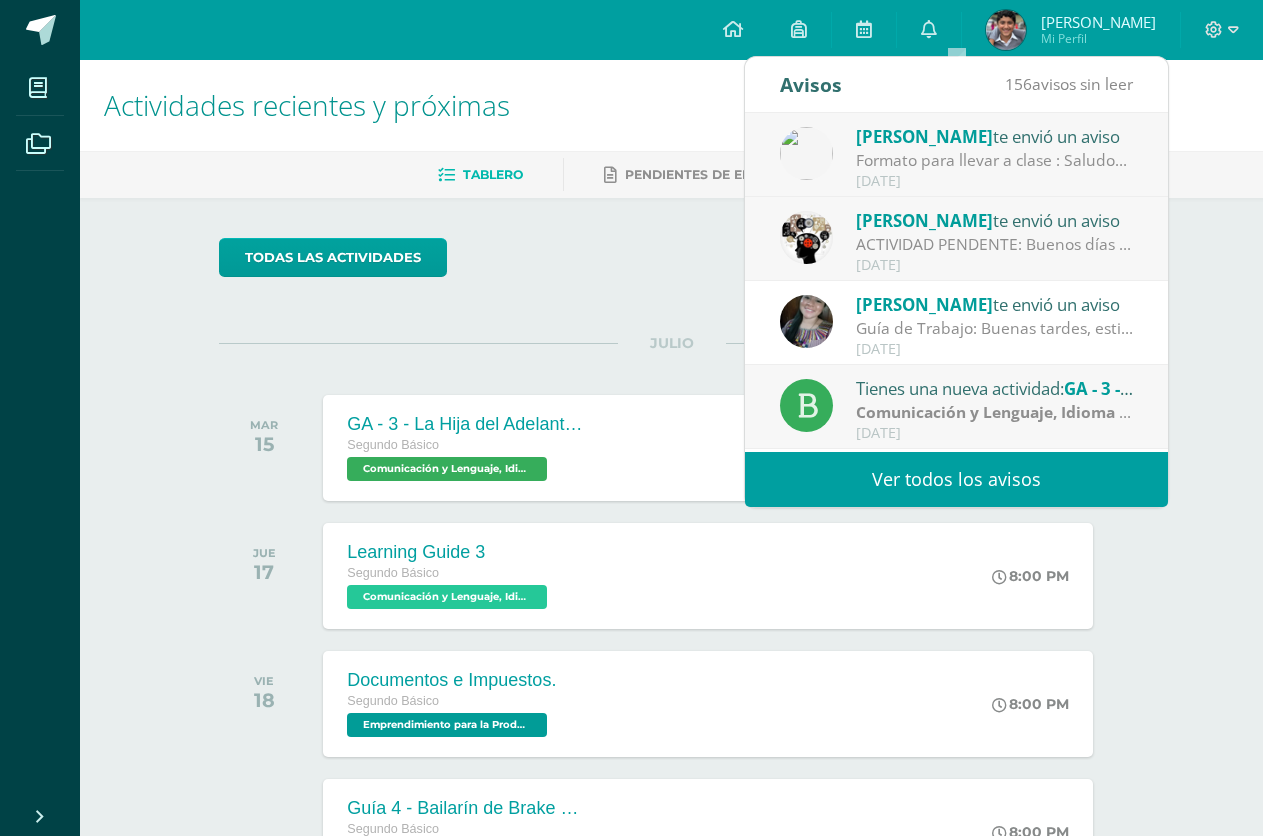 click on "Formato para llevar a clase :
Saludos jóvenes
Espero que estén bien. Les comparto este formato para que lo impriman y lo lleven a clase, el mismo lo trabajaremos en clase, en los siguientes periodos después del parcial. Recuerden que en el primer periodo de esta semana tendremos nuestro parcial.
Nota: para imprimir el formato usar una sola hoja y usar el reverso de la misma para la segunda parte.
Este formato NO deben trabajarlo en casa es para hacerlo en el colegio." at bounding box center [995, 160] 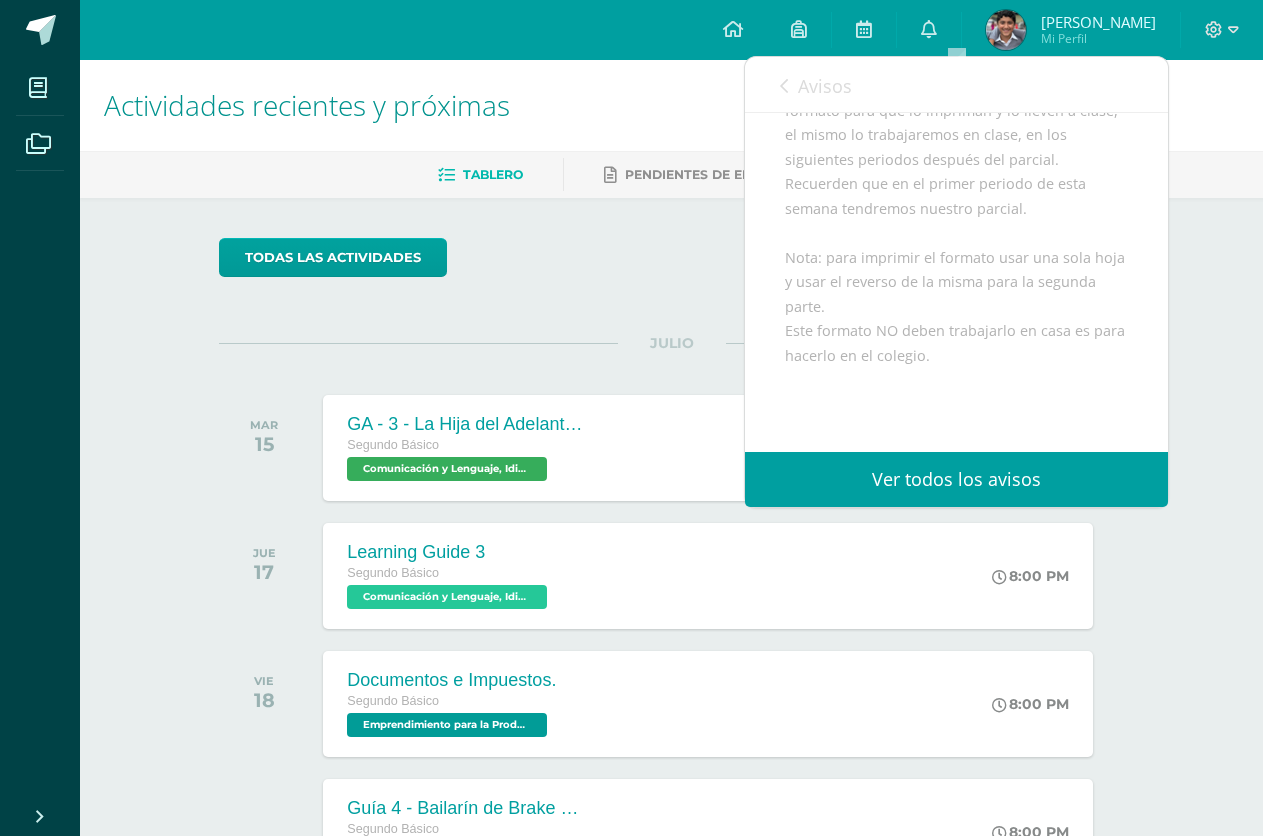 scroll, scrollTop: 480, scrollLeft: 0, axis: vertical 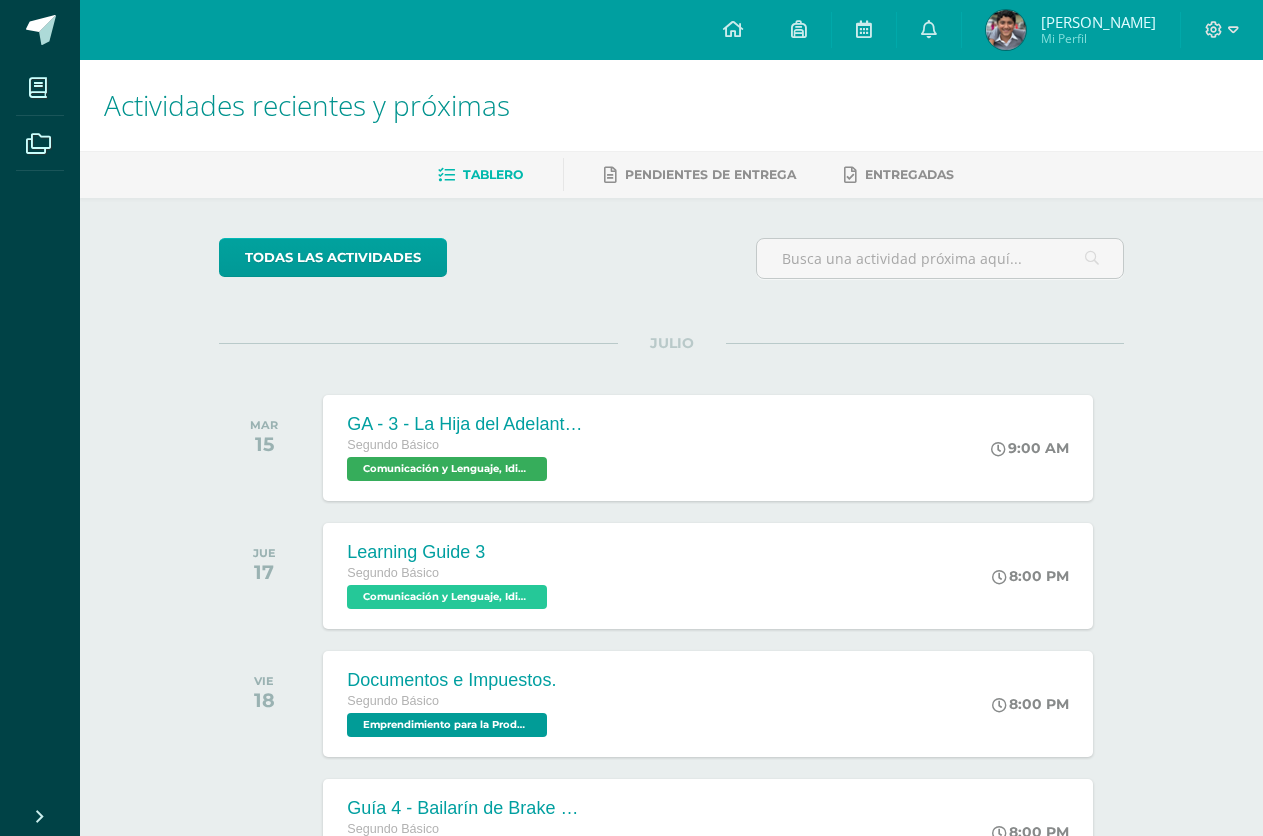 click on "Actividades recientes y próximas" at bounding box center [671, 105] 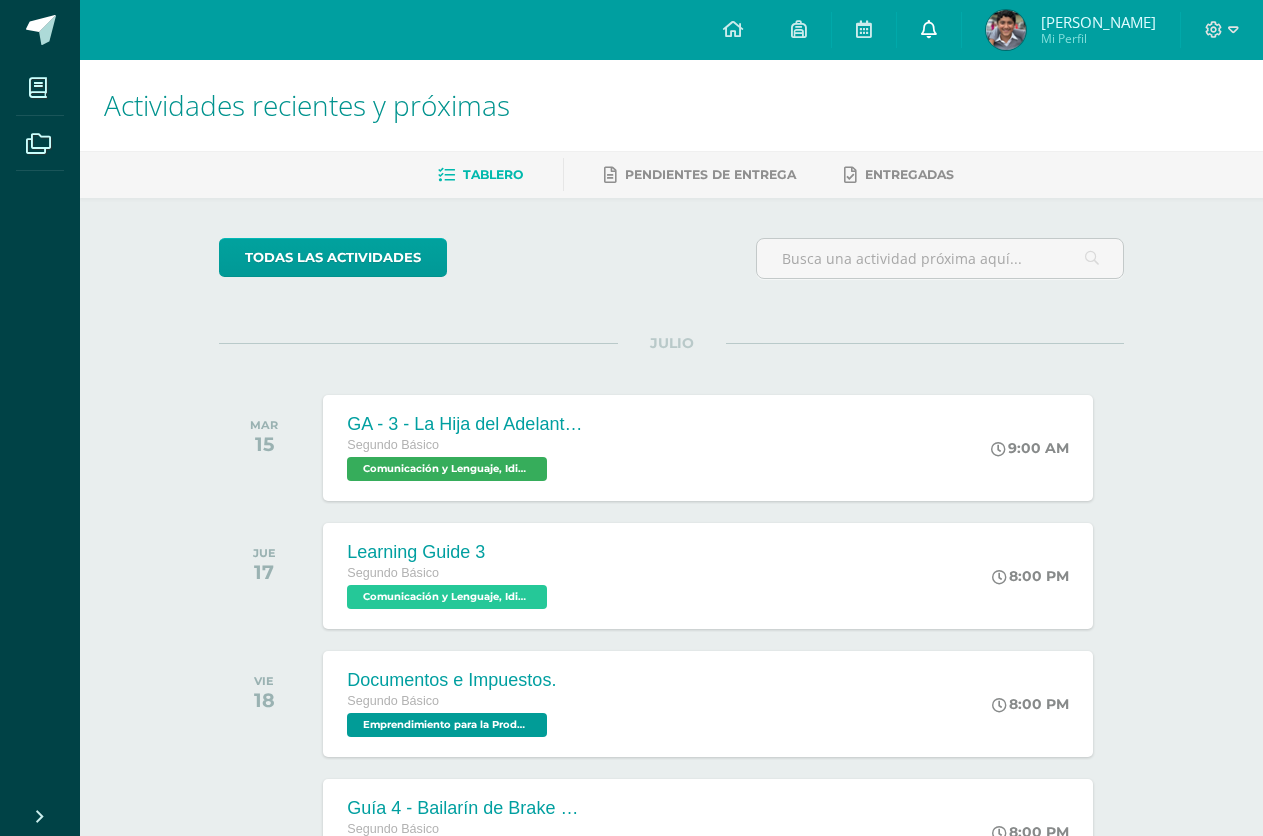 click on "0" at bounding box center (929, 30) 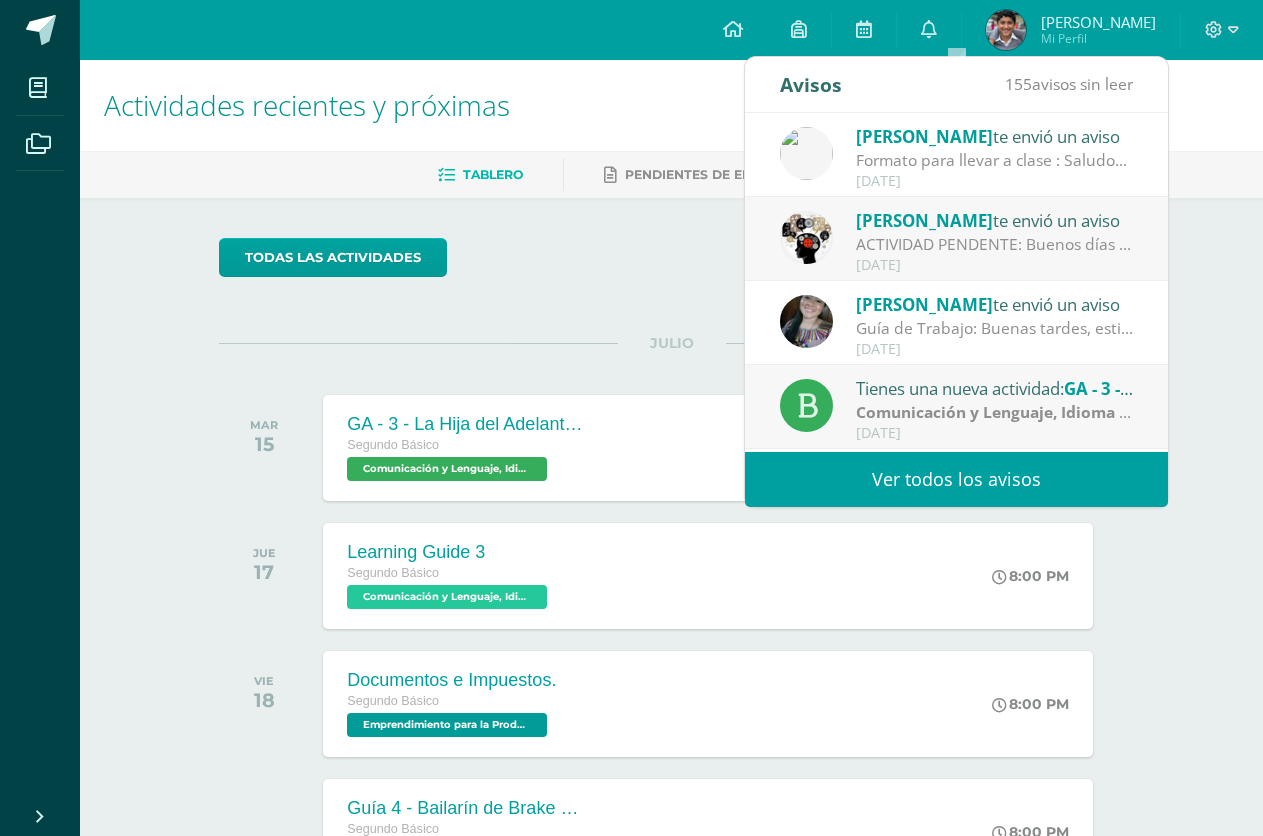 click on "[DATE]" at bounding box center (995, 265) 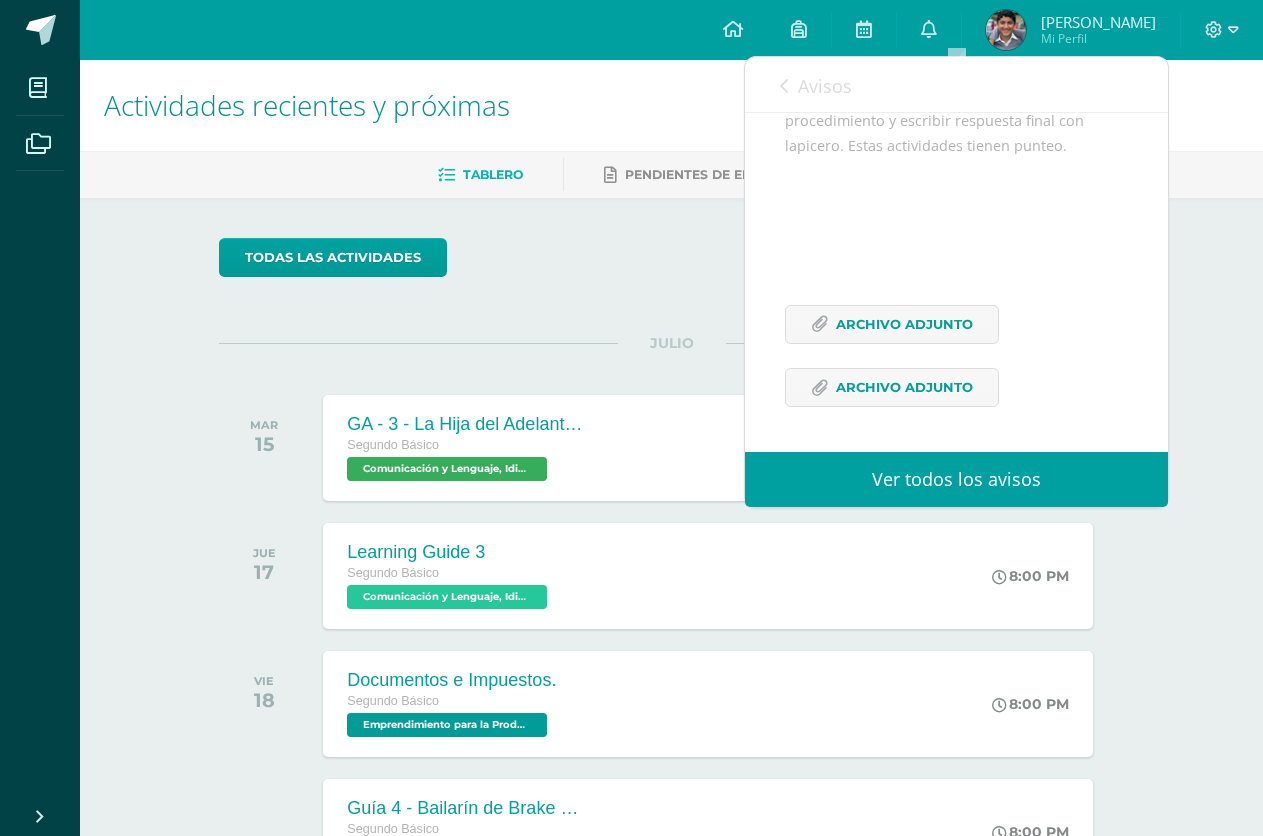 scroll, scrollTop: 788, scrollLeft: 0, axis: vertical 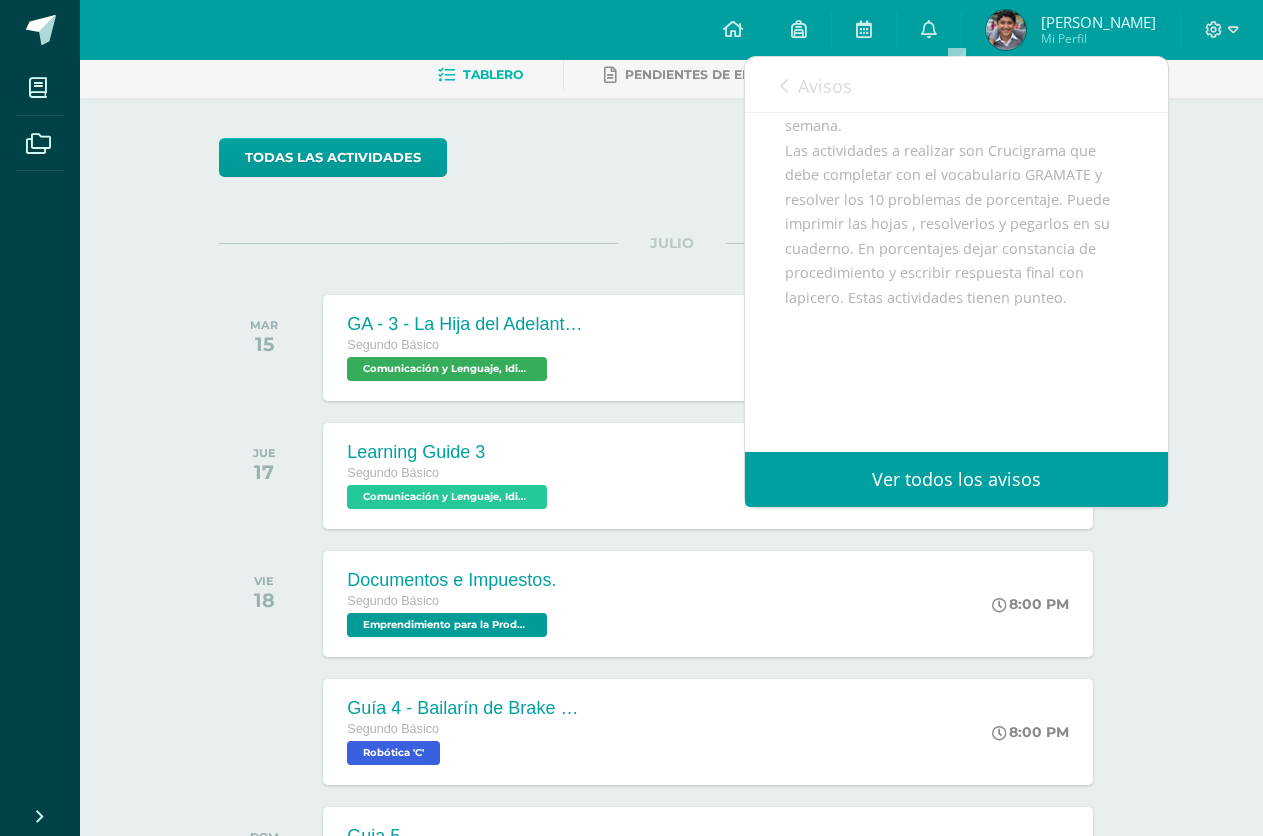click on "Avisos 154  avisos sin leer
Avisos" at bounding box center [956, 85] 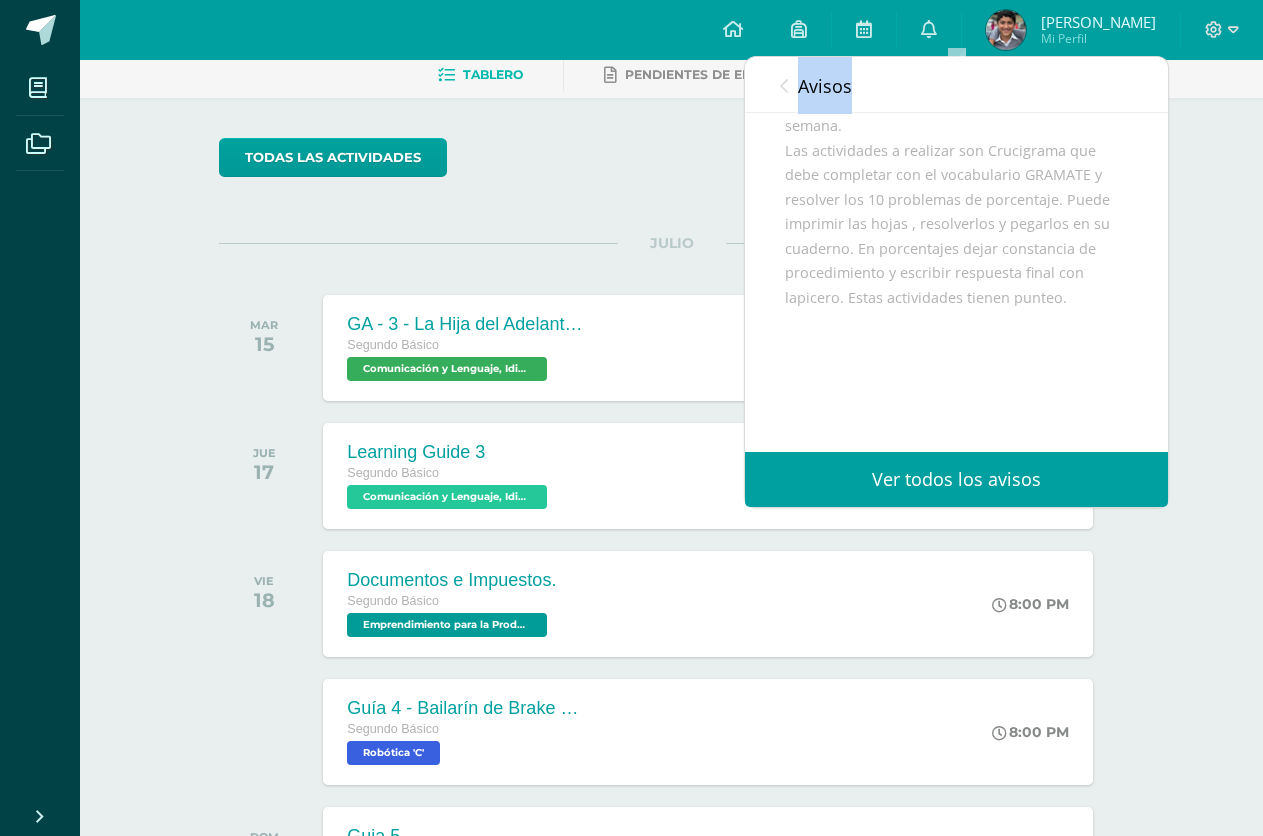 click on "Avisos" at bounding box center (825, 86) 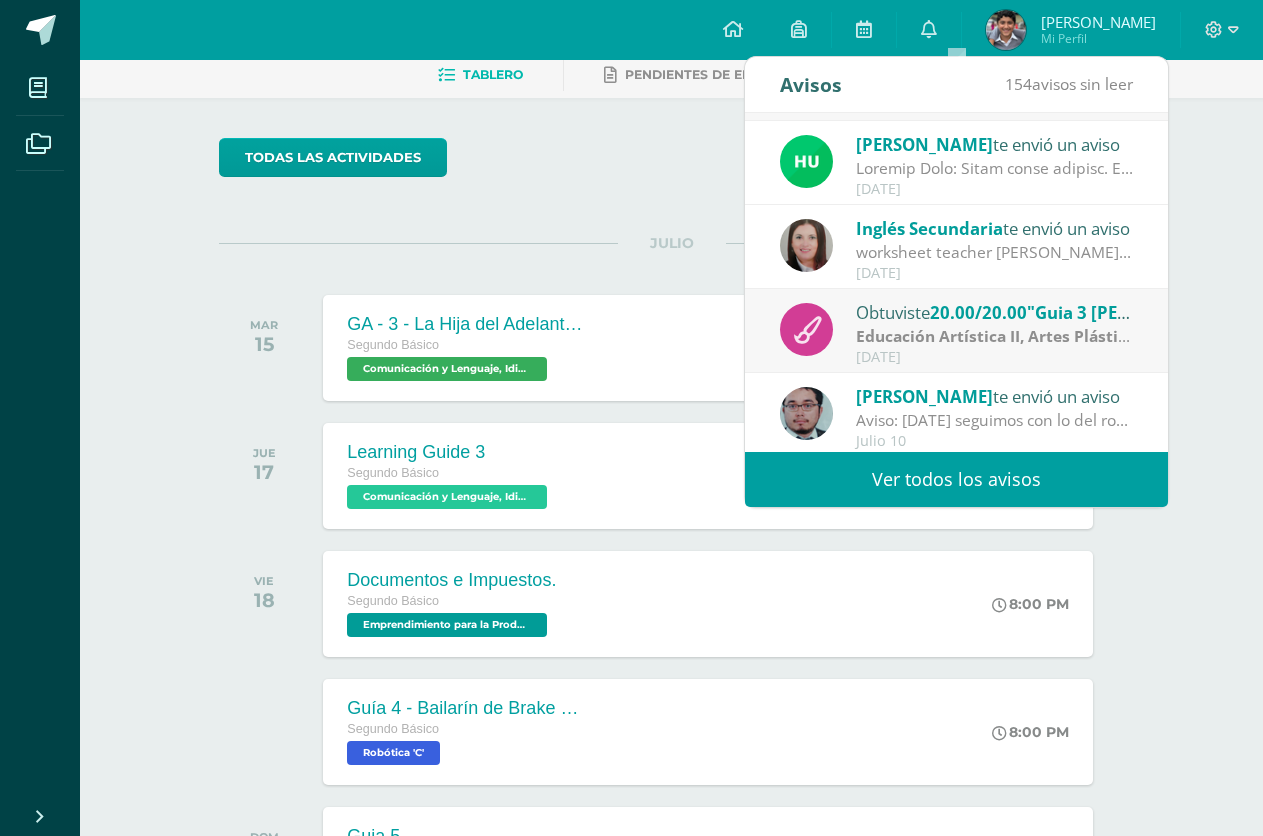scroll, scrollTop: 333, scrollLeft: 0, axis: vertical 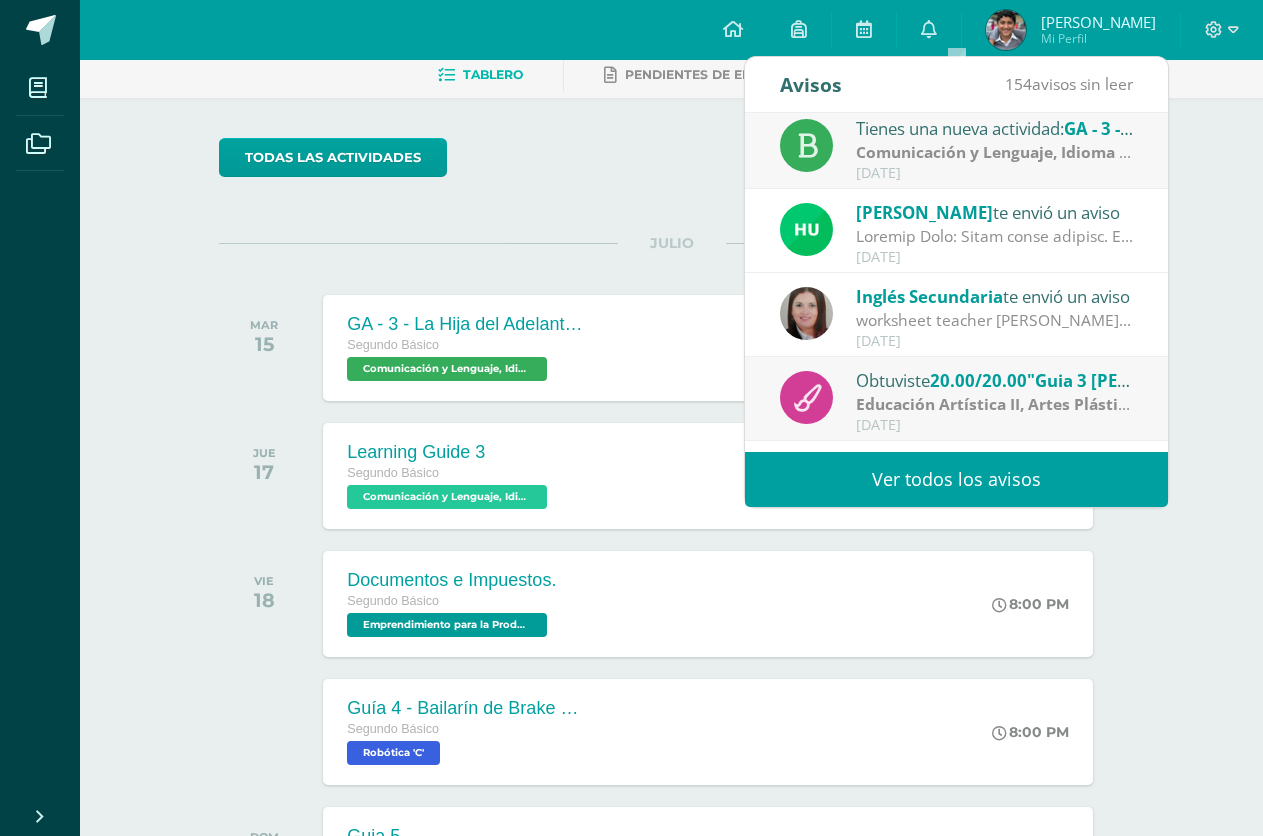 click at bounding box center [995, 236] 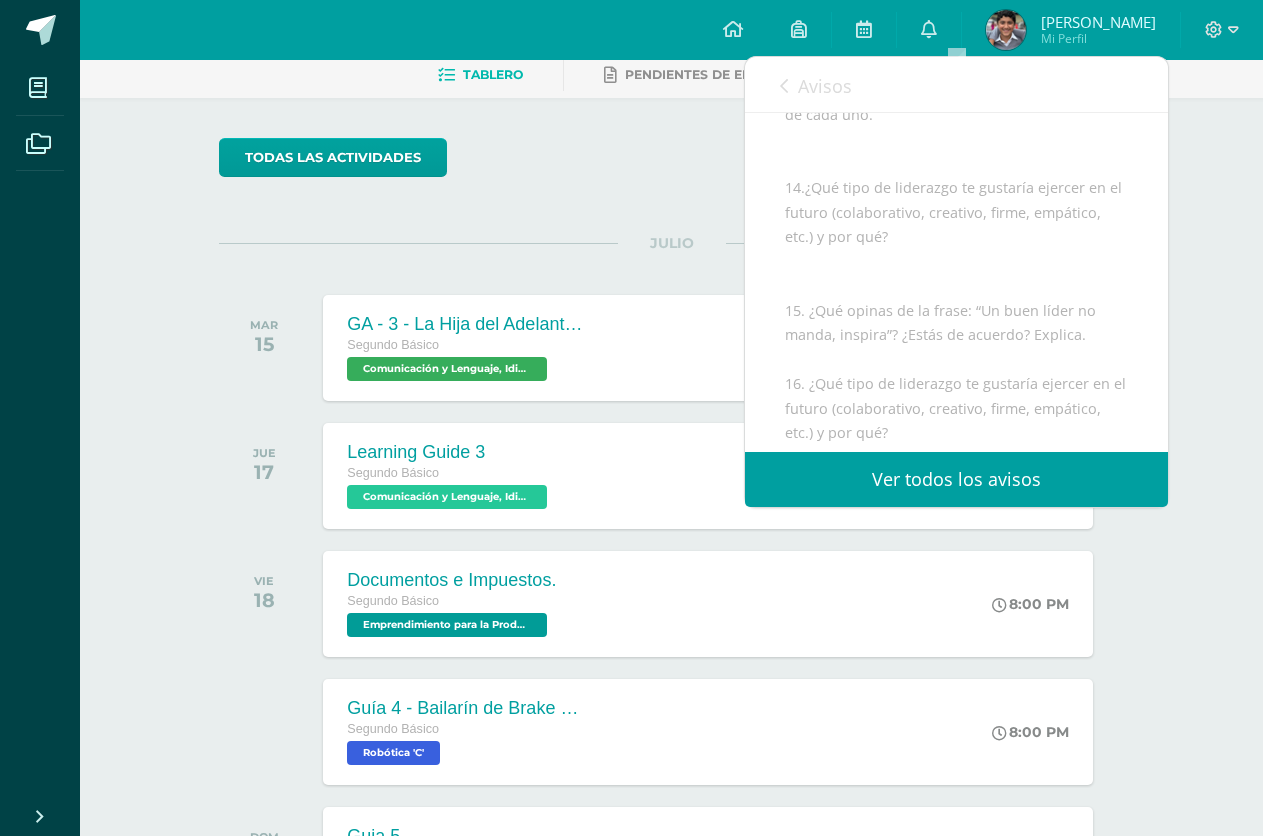 scroll, scrollTop: 1868, scrollLeft: 0, axis: vertical 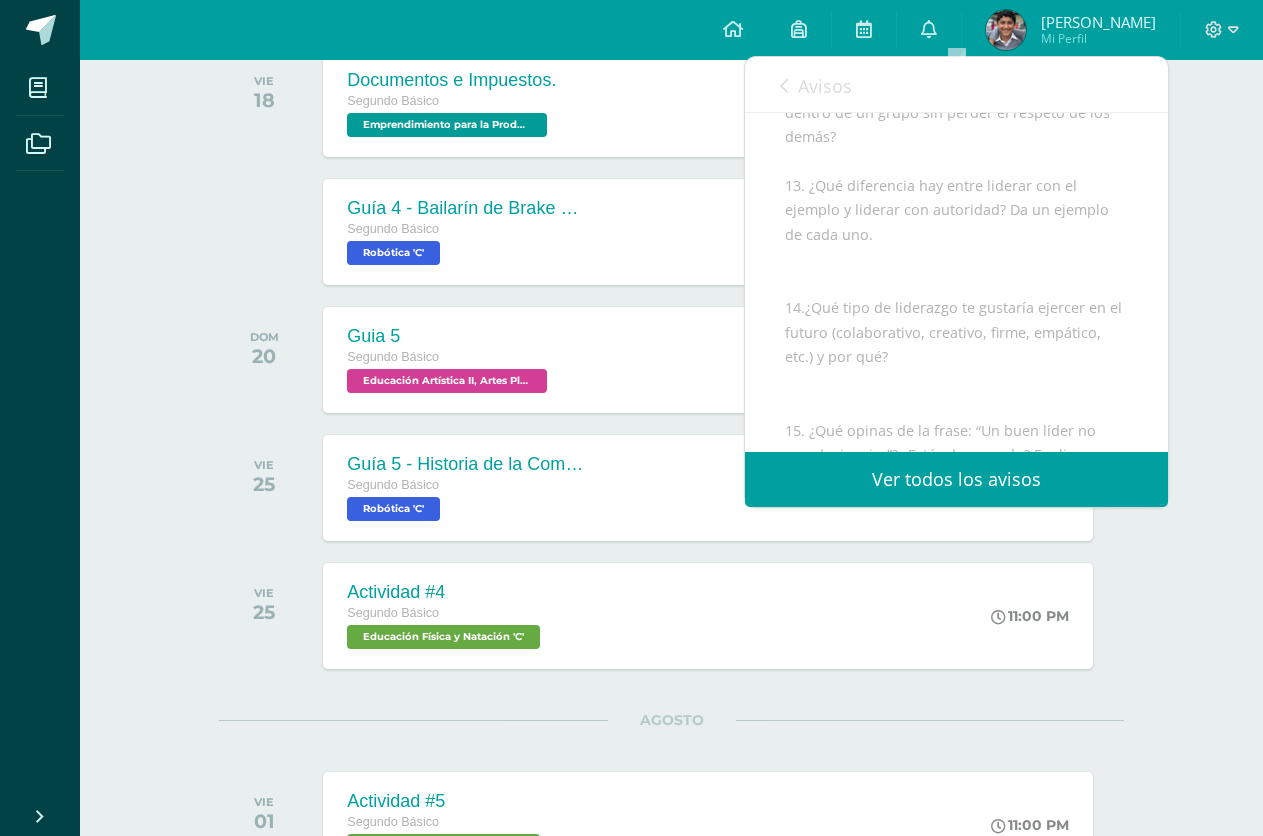 click on "Avisos" at bounding box center [825, 86] 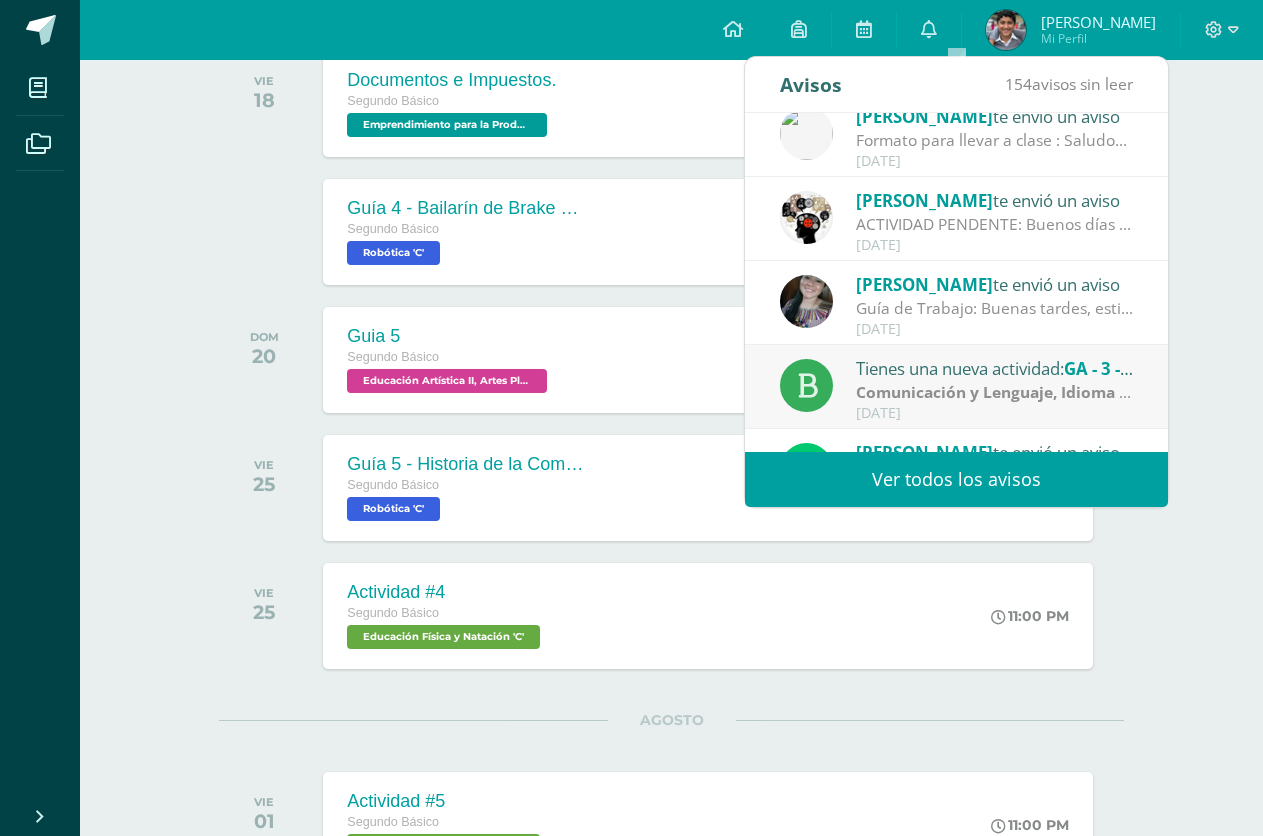 scroll, scrollTop: 0, scrollLeft: 0, axis: both 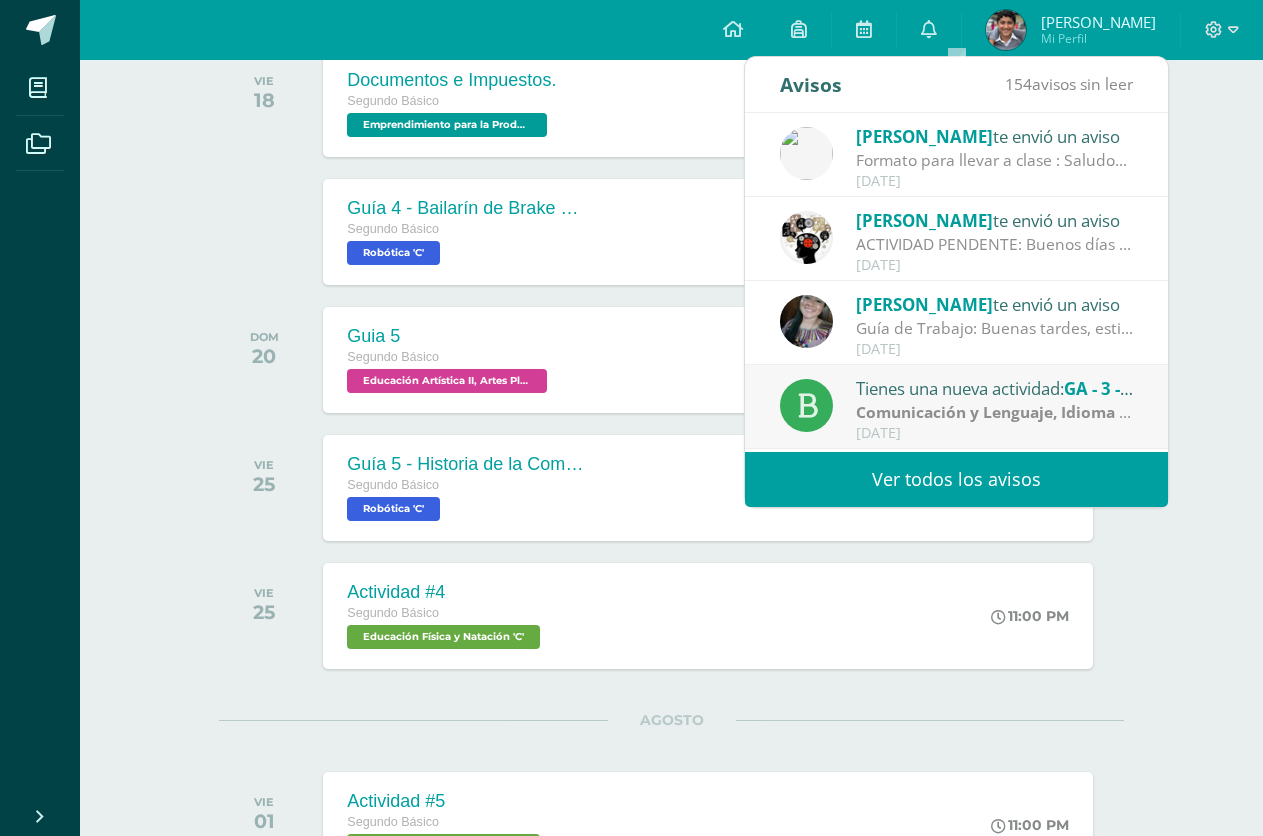 click on "Juan Esteban
Mi Perfil" at bounding box center [1071, 30] 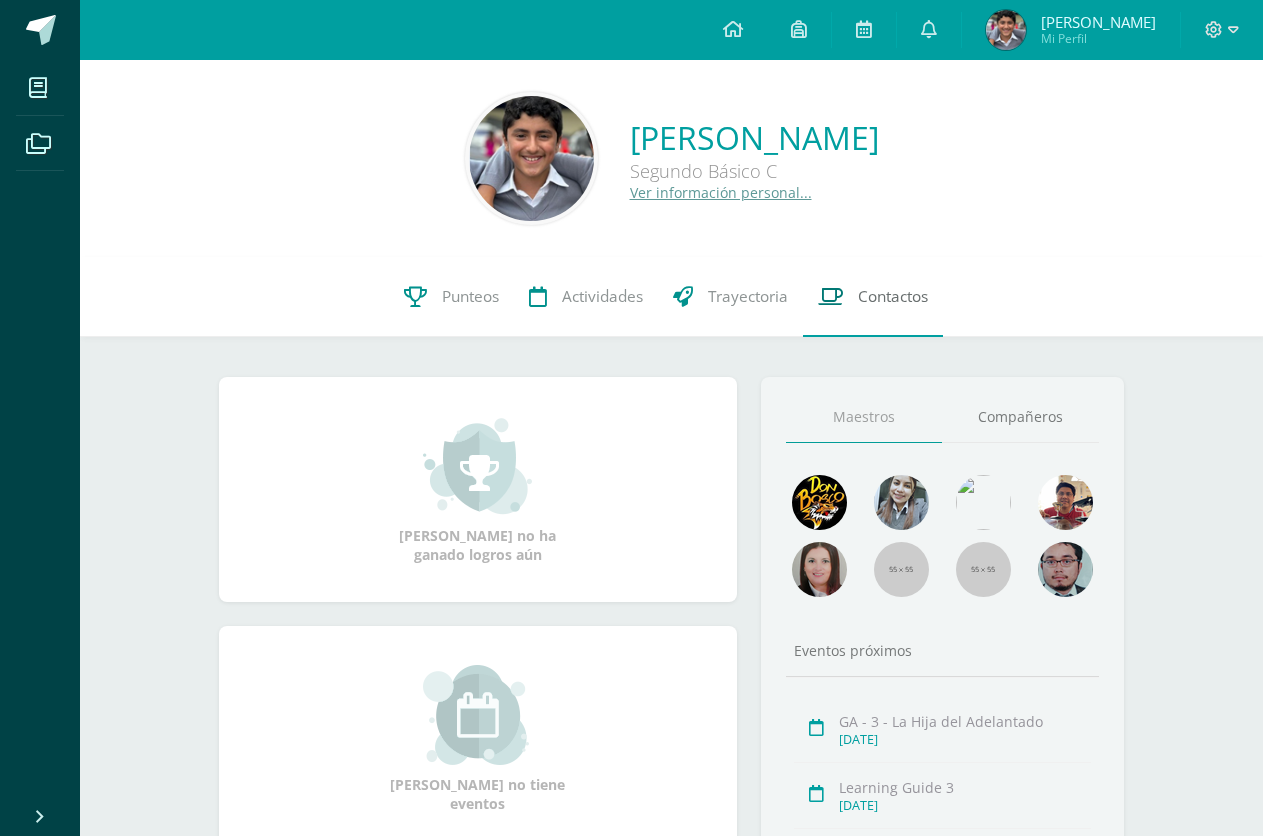scroll, scrollTop: 0, scrollLeft: 0, axis: both 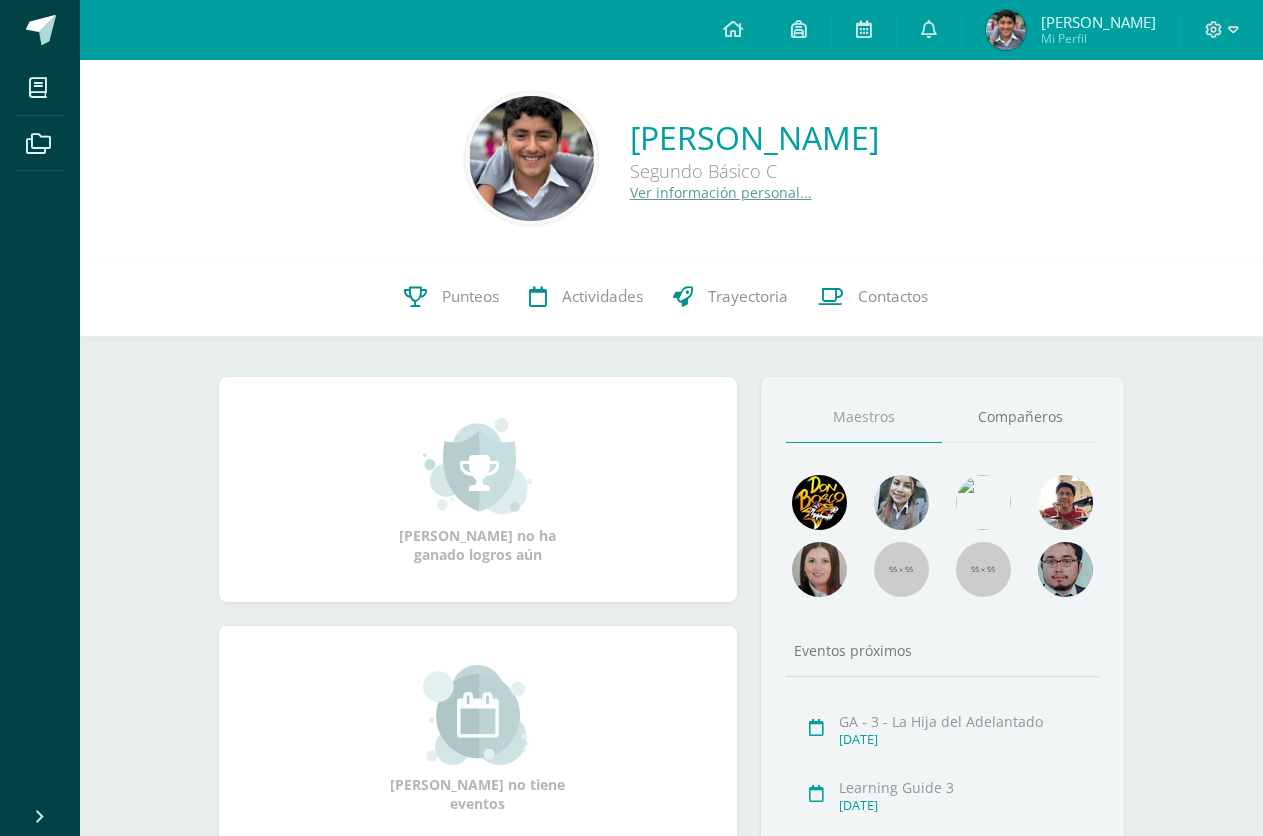 click on "Maestros
[GEOGRAPHIC_DATA]
Eventos próximos
GA - 3 - La Hija del Adelantado [DATE] Learning Guide 3 [DATE] Guía 4 - Bailarín de Brake Dance [DATE]
Ver todas las actividades" at bounding box center [942, 688] 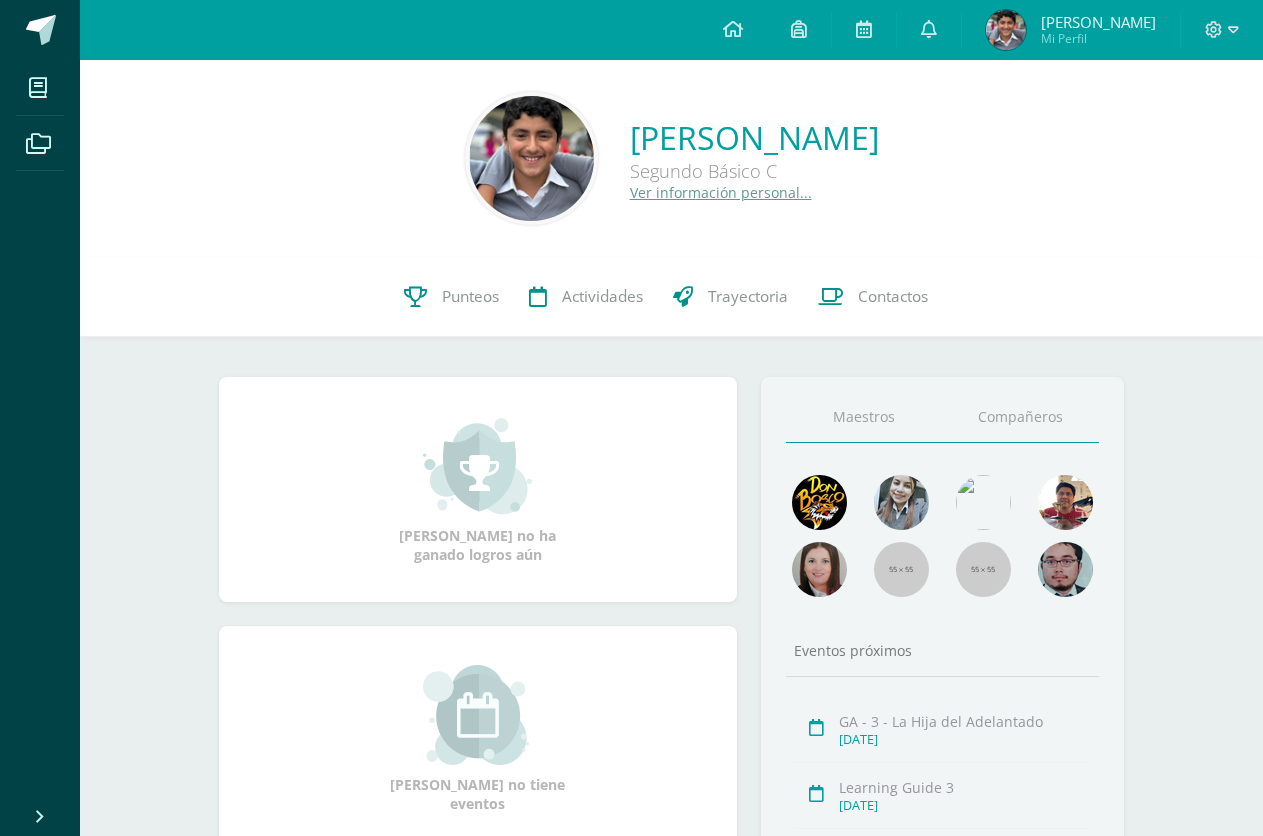 click on "Compañeros" at bounding box center [1020, 417] 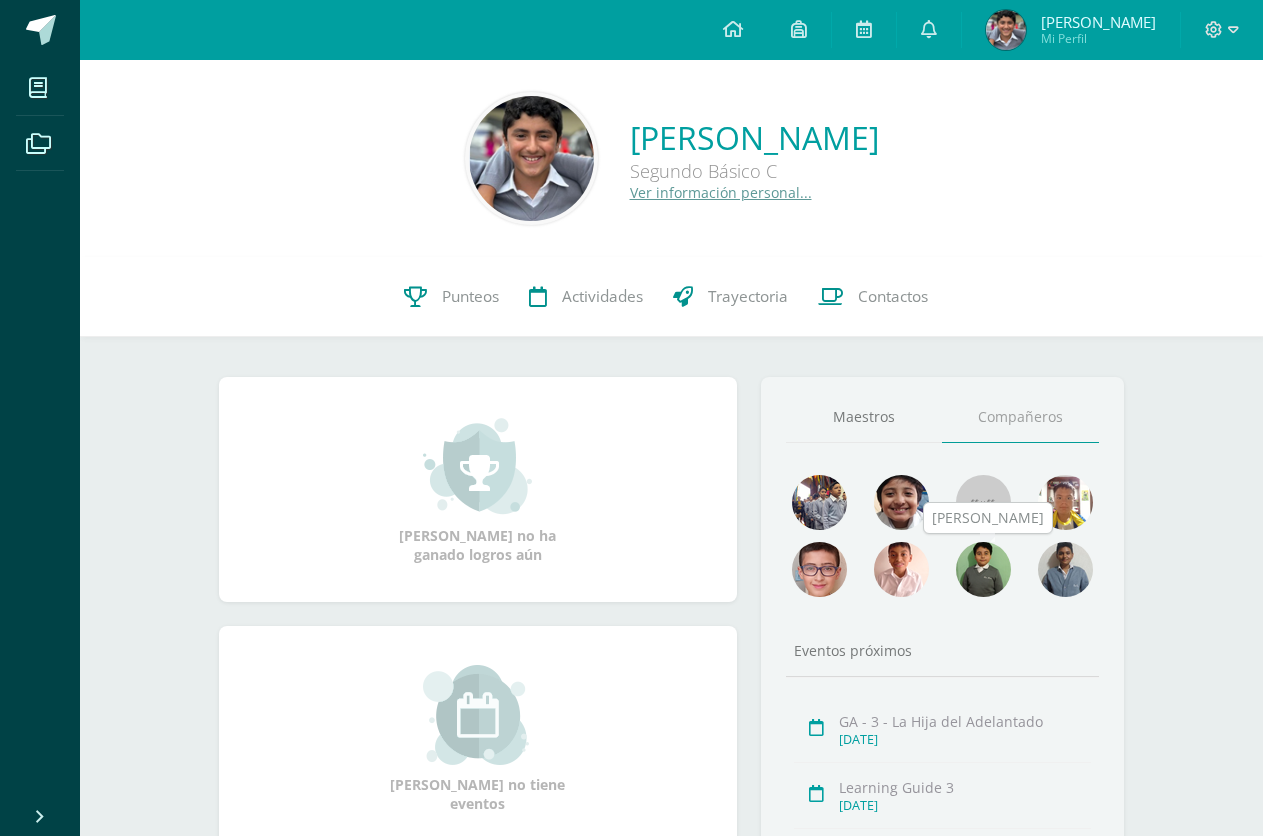 click at bounding box center [983, 569] 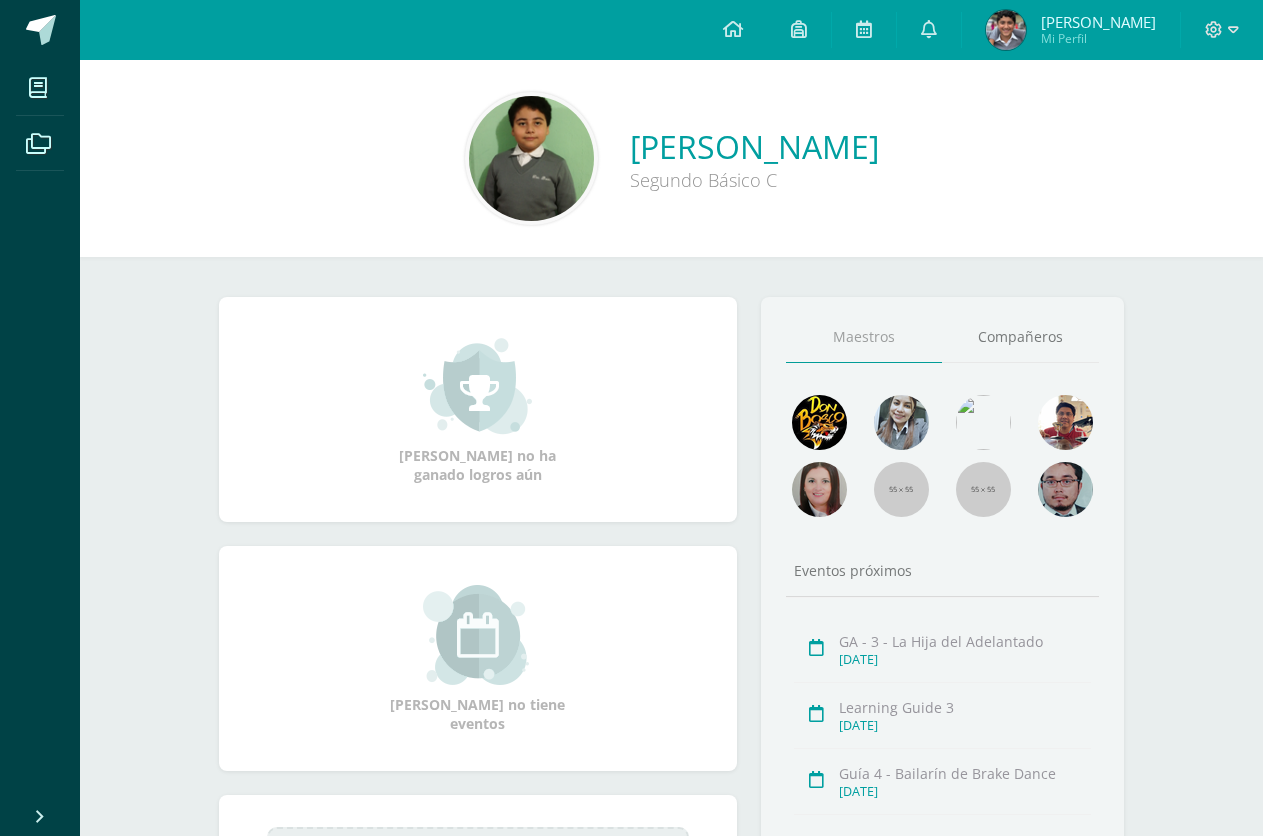 scroll, scrollTop: 0, scrollLeft: 0, axis: both 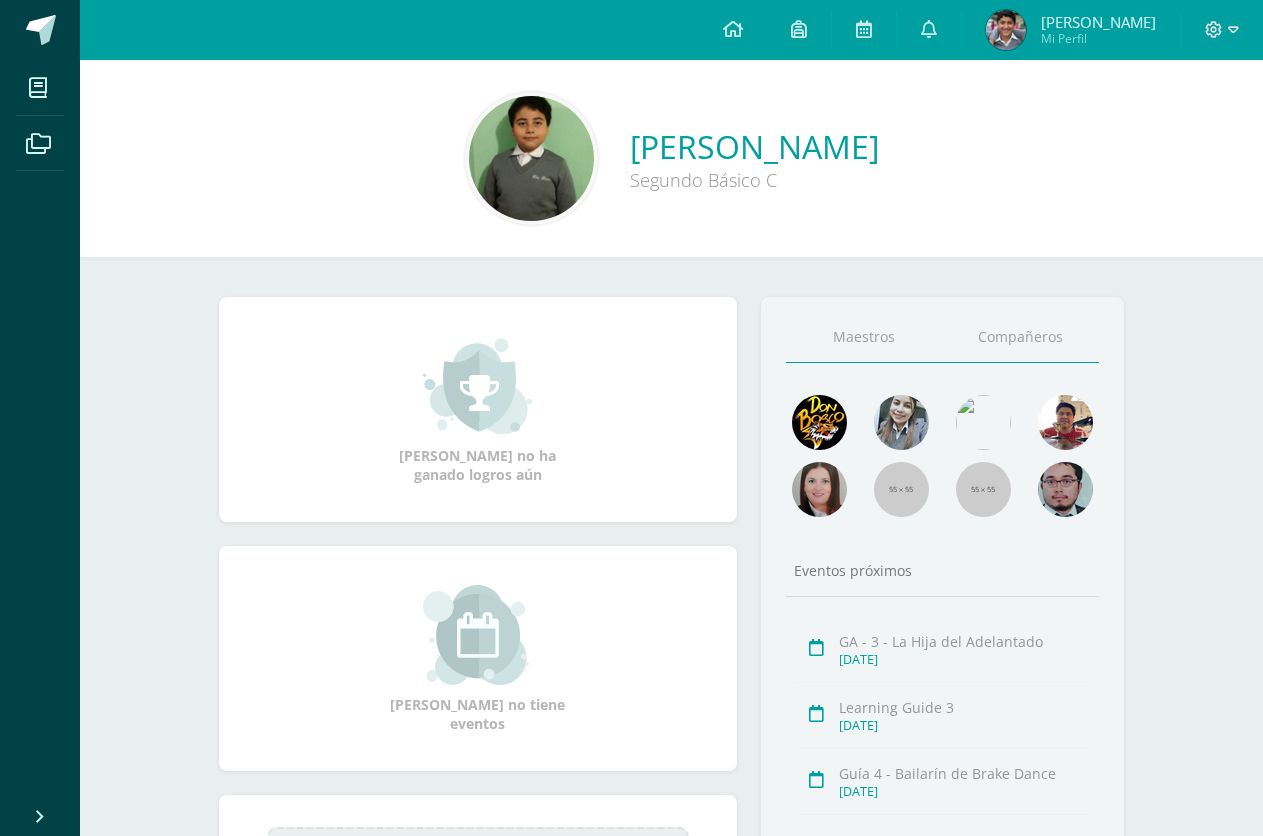 click on "Compañeros" at bounding box center (1020, 337) 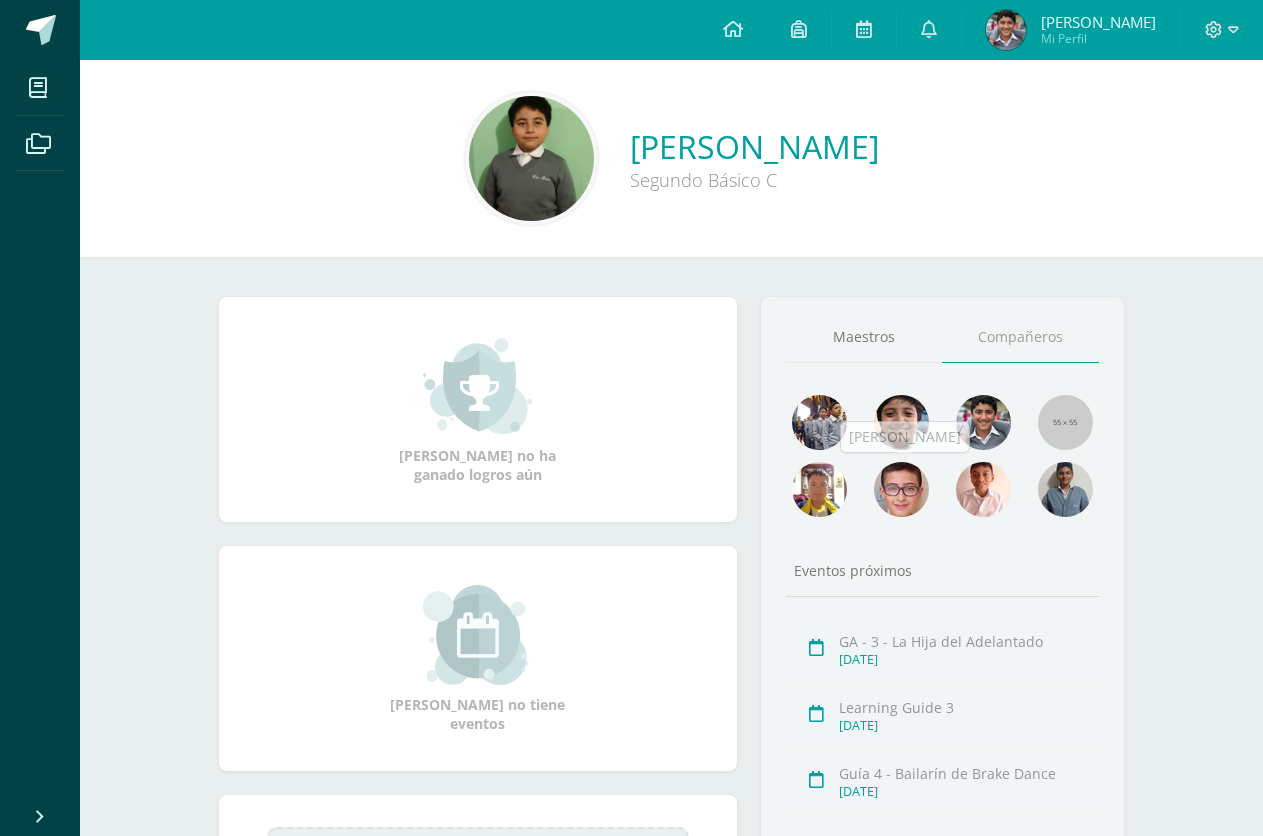 click at bounding box center (983, 489) 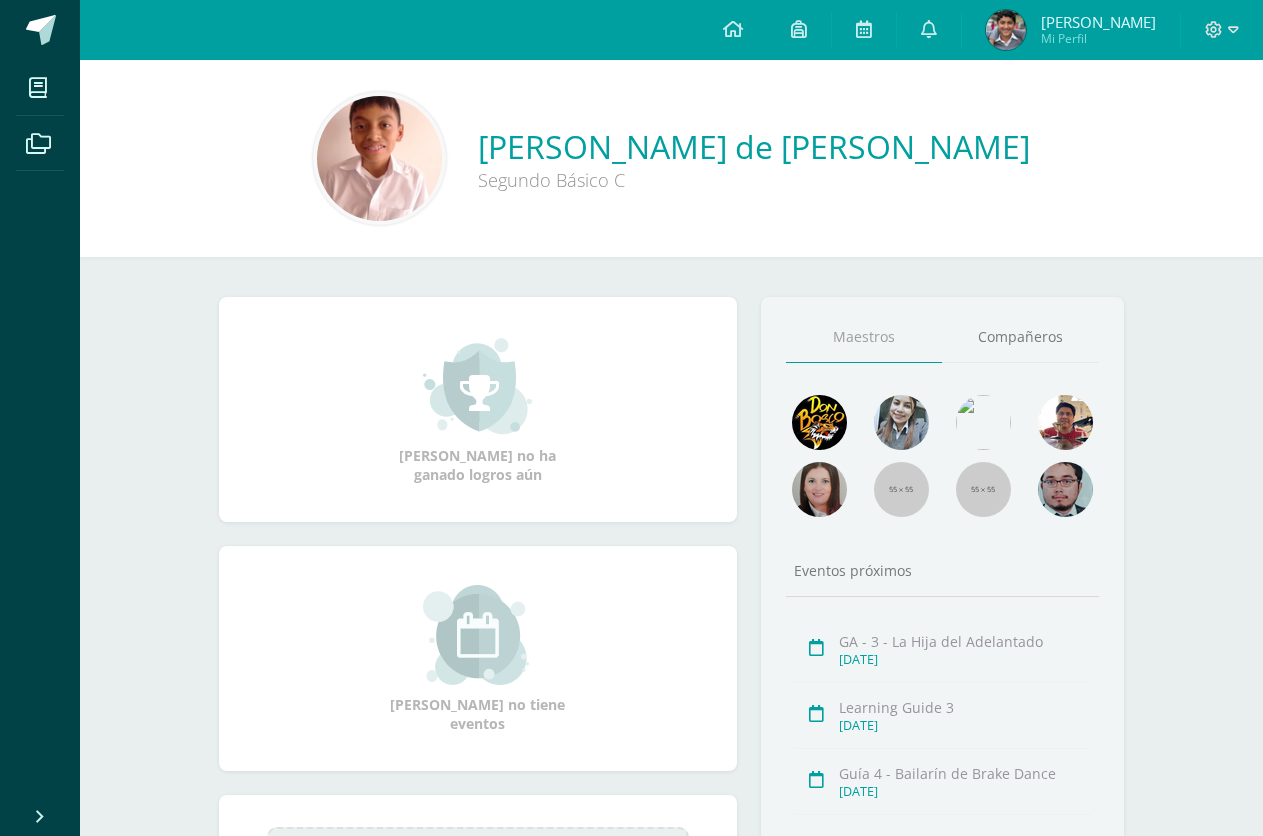 scroll, scrollTop: 0, scrollLeft: 0, axis: both 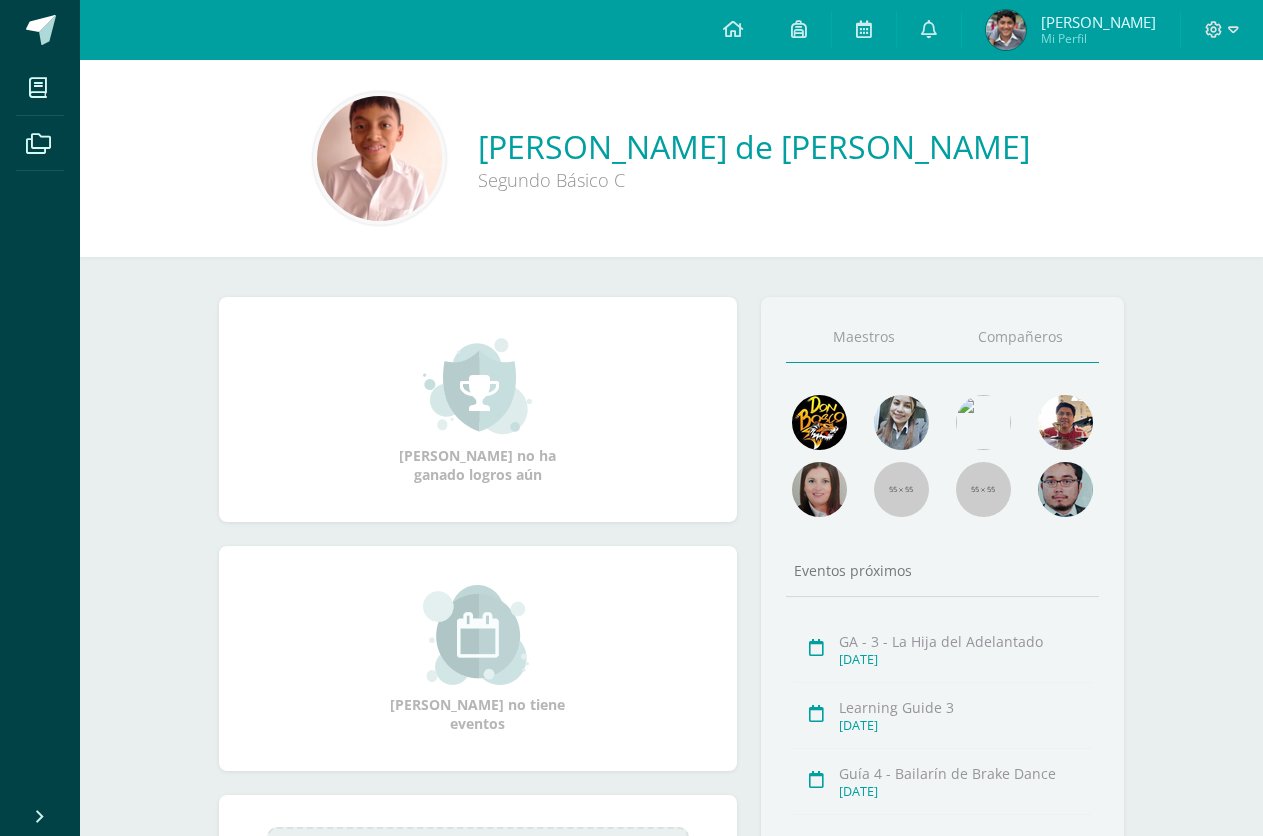 click on "Compañeros" at bounding box center (1020, 337) 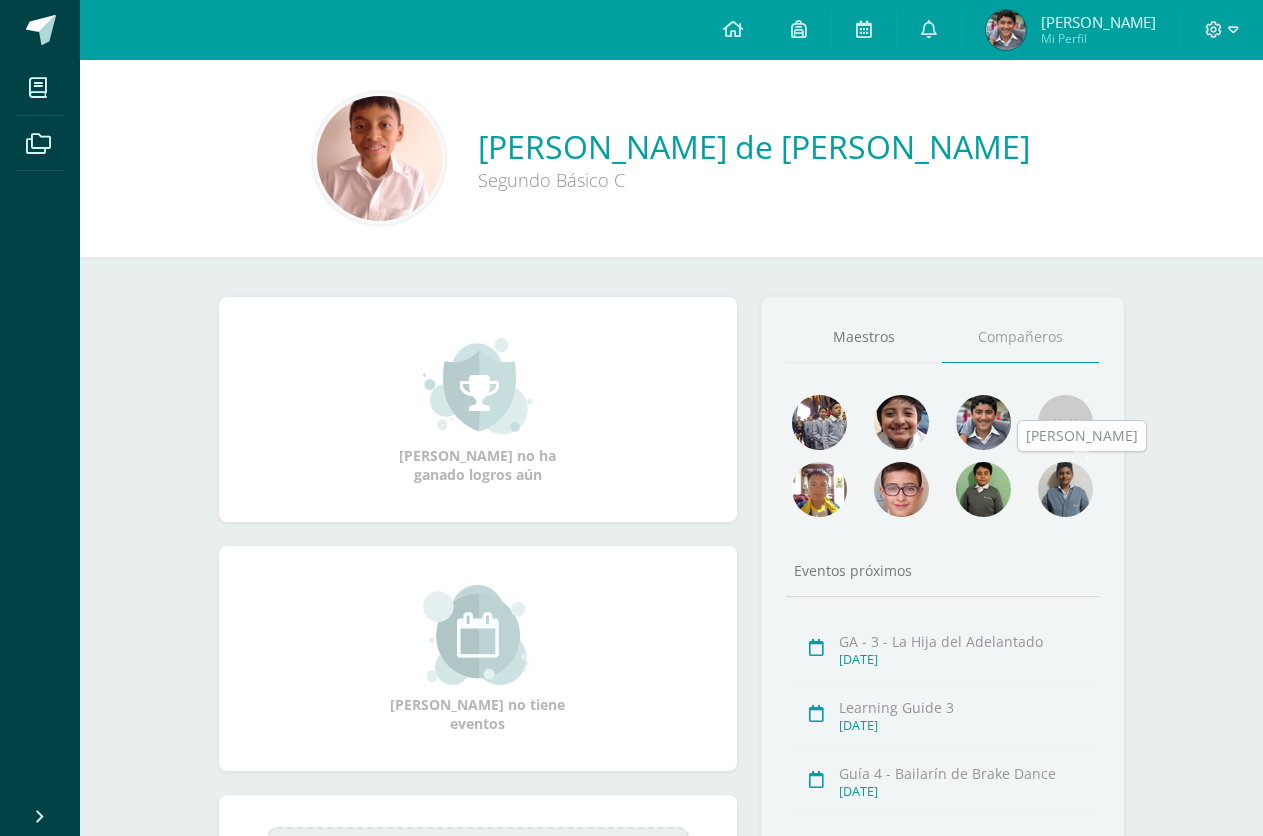 click at bounding box center [1065, 489] 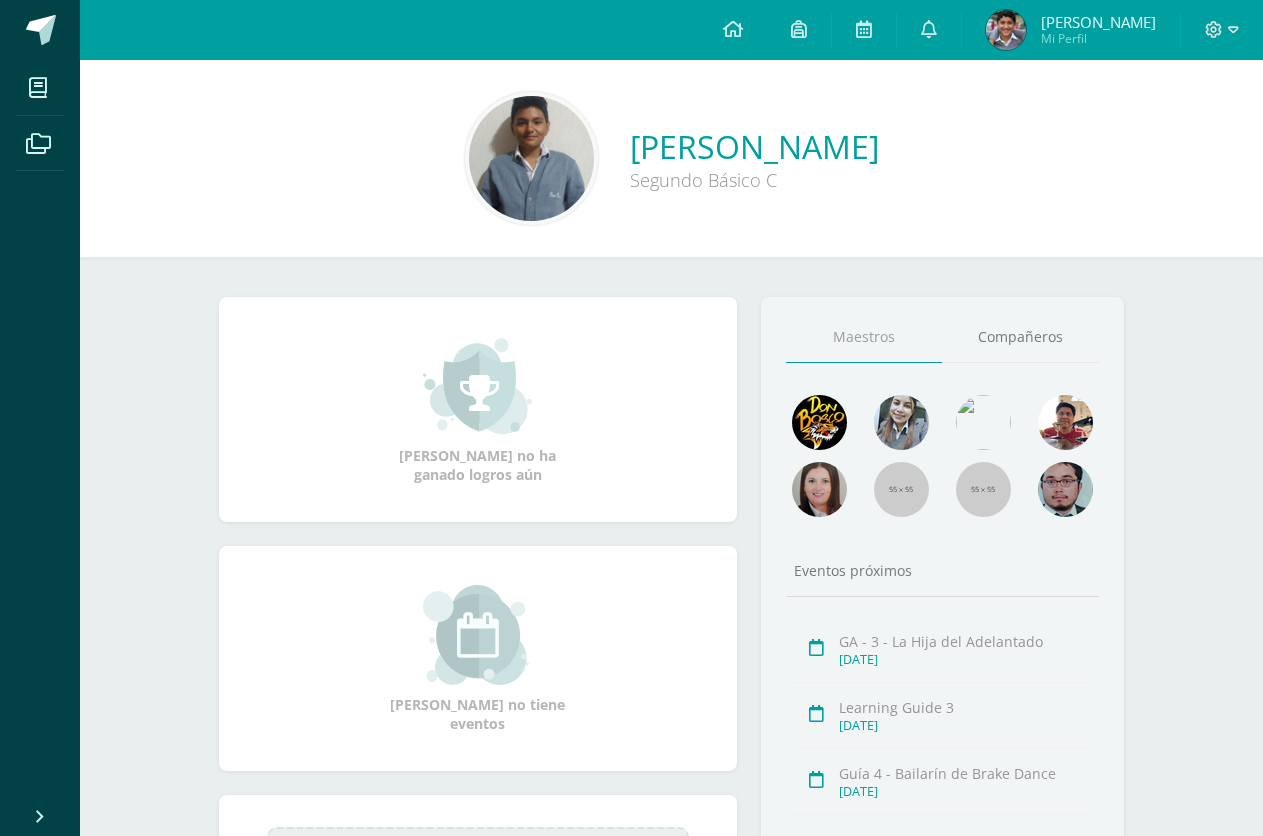 scroll, scrollTop: 0, scrollLeft: 0, axis: both 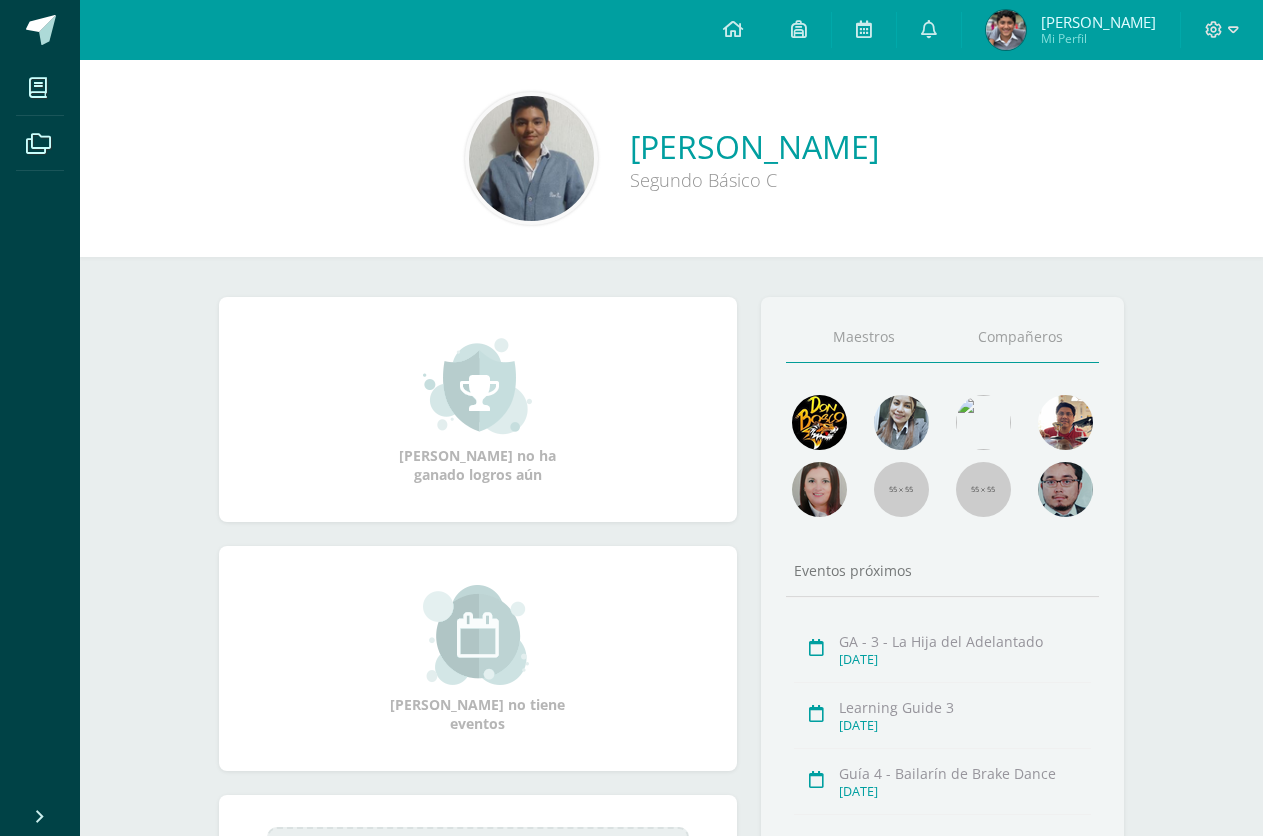 click on "Compañeros" at bounding box center [1020, 337] 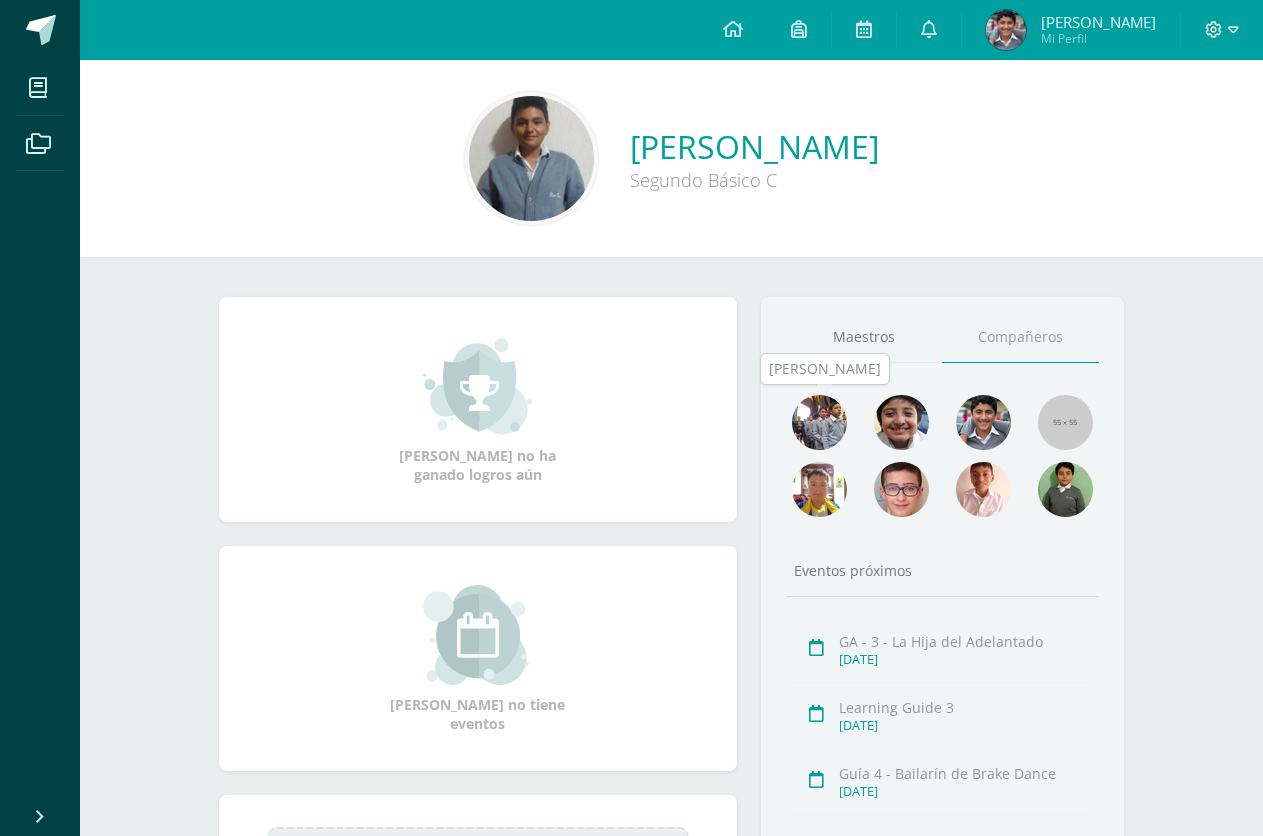 drag, startPoint x: 820, startPoint y: 436, endPoint x: 819, endPoint y: 414, distance: 22.022715 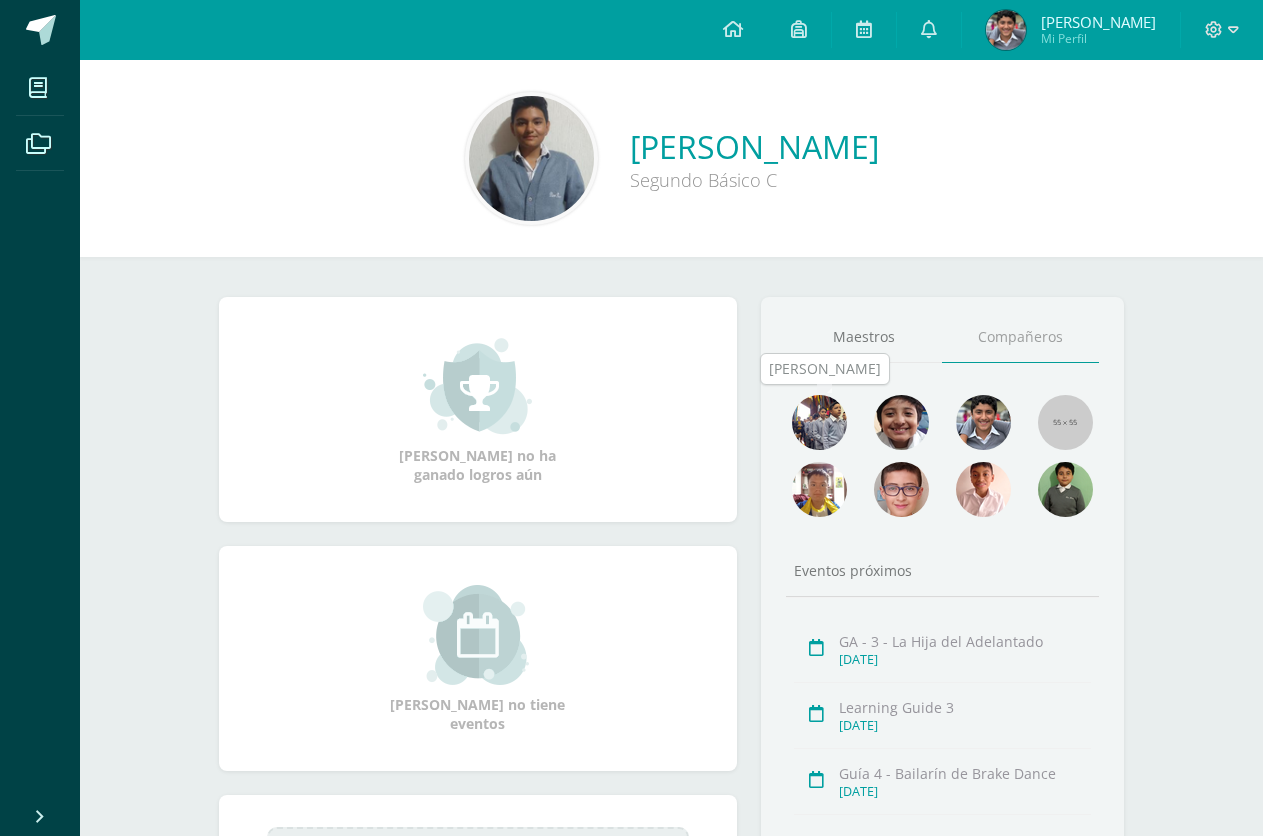 drag, startPoint x: 819, startPoint y: 414, endPoint x: 794, endPoint y: 363, distance: 56.797886 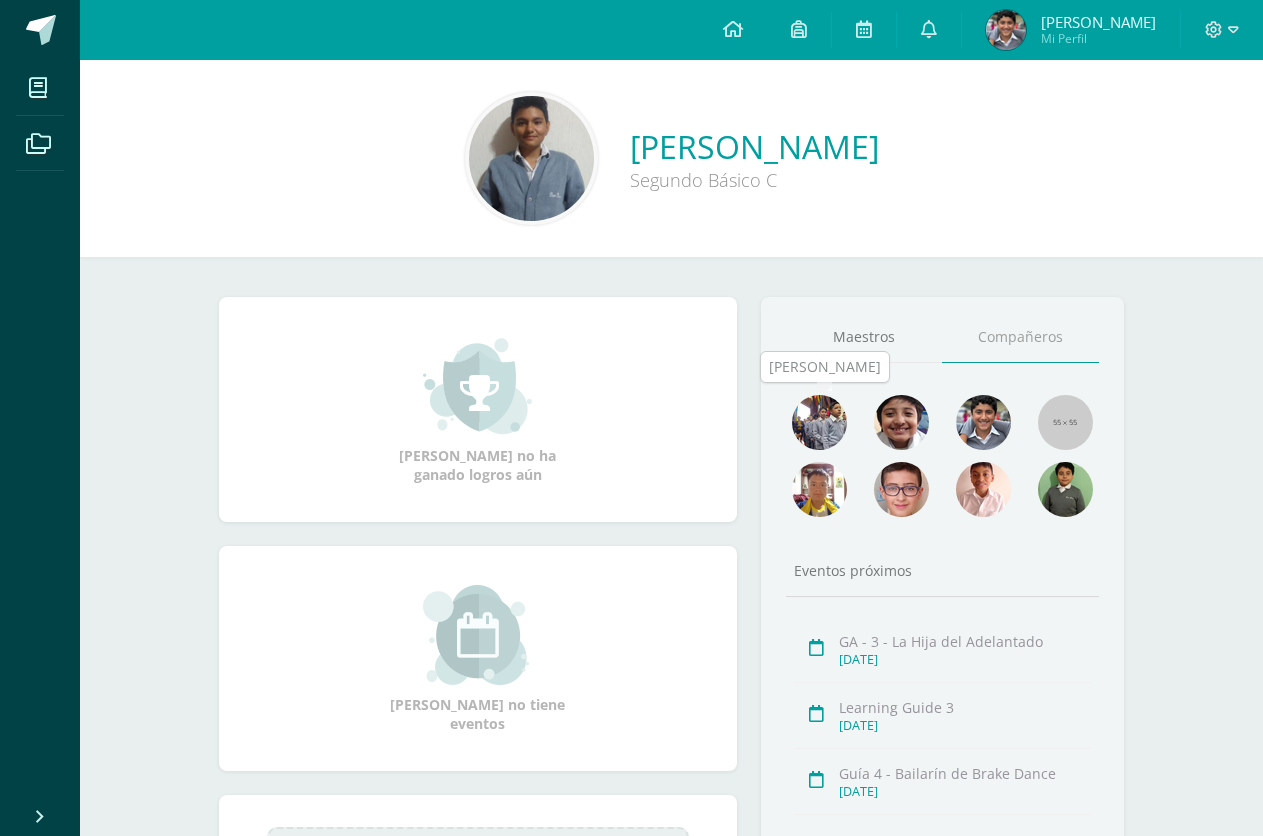 click at bounding box center (819, 422) 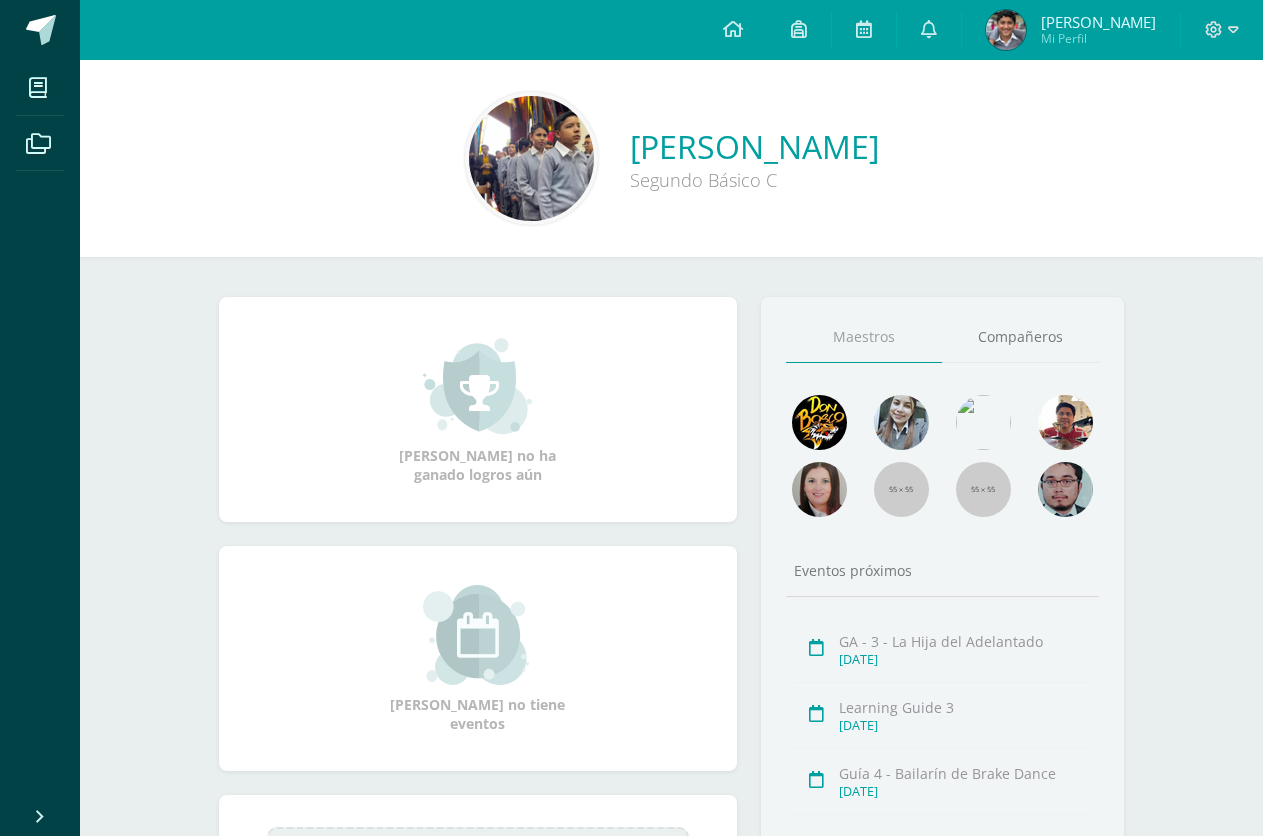 scroll, scrollTop: 0, scrollLeft: 0, axis: both 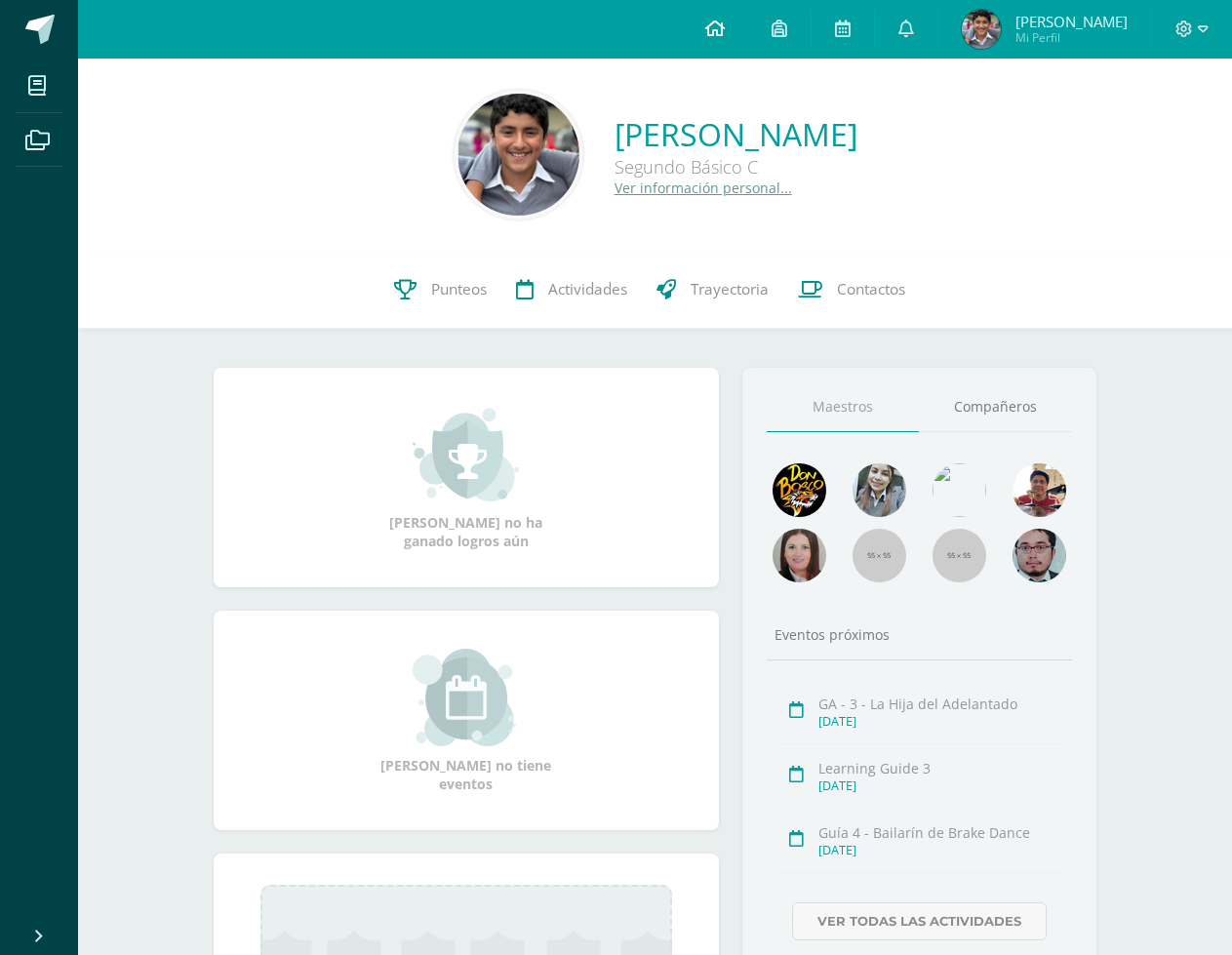 click at bounding box center [715, 29] 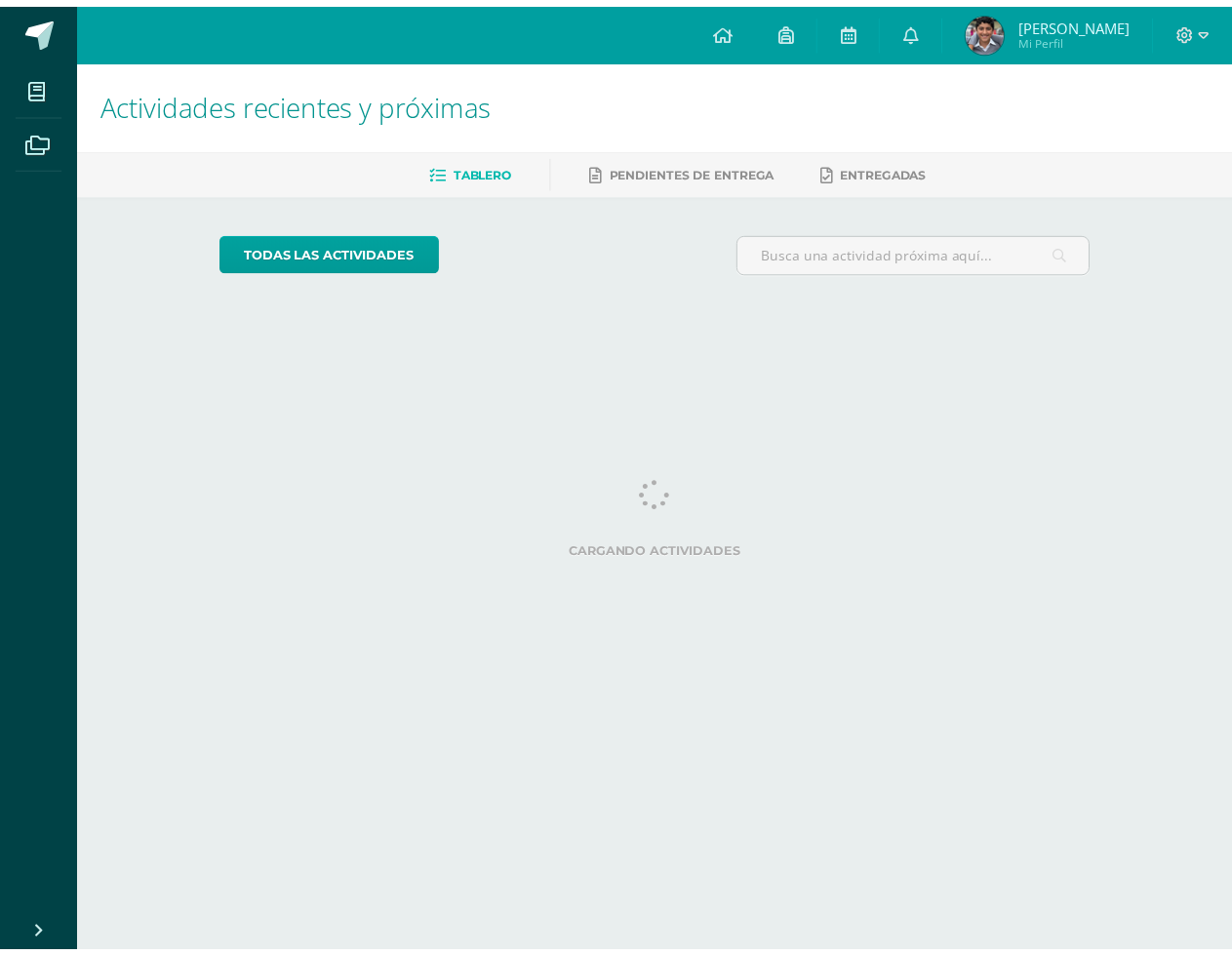 scroll, scrollTop: 0, scrollLeft: 0, axis: both 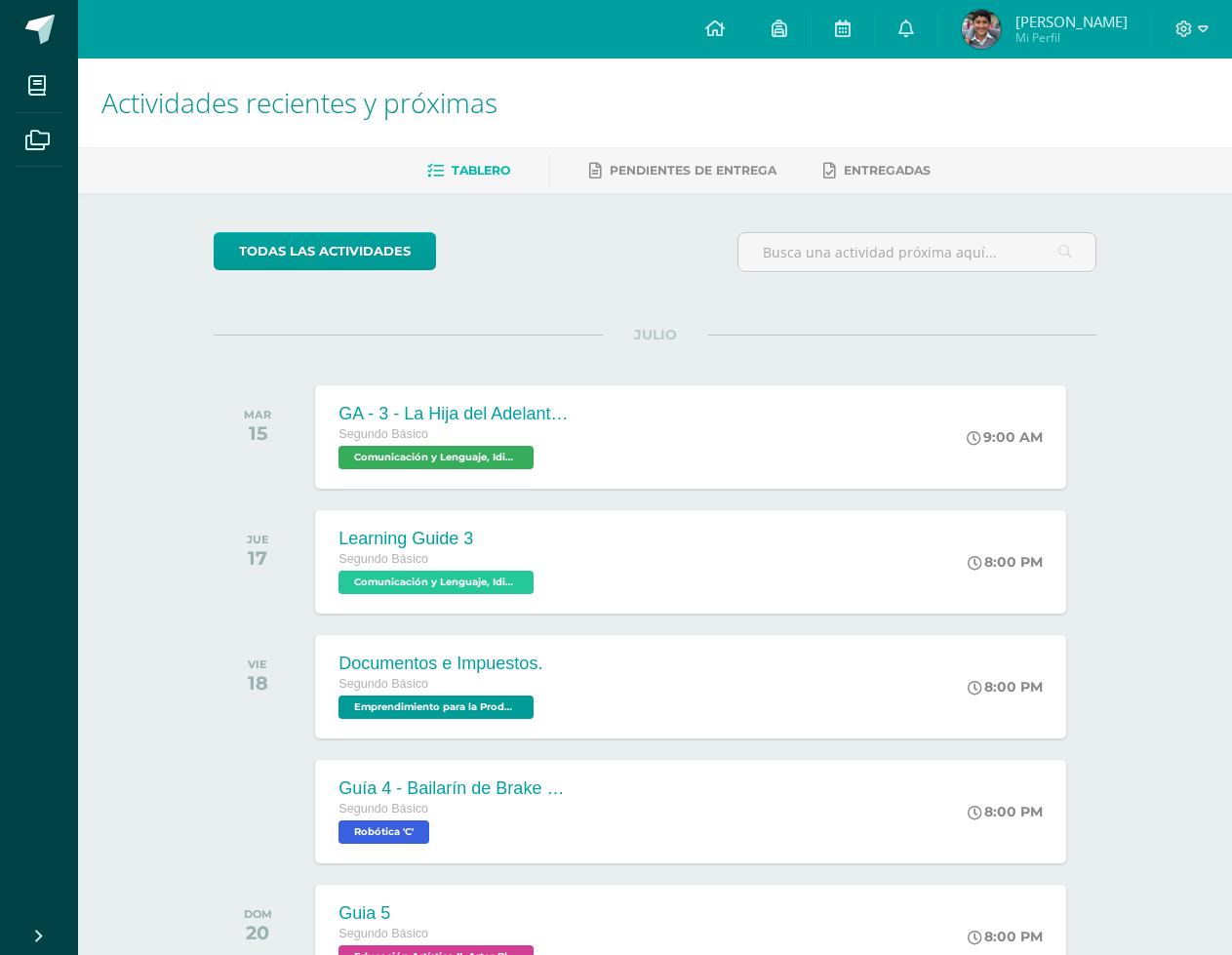 click on "Actividades recientes y próximas
Tablero
Pendientes de entrega
Entregadas
todas las Actividades
No tienes actividades
Échale un vistazo a los demás períodos o  sal y disfruta del sol
JULIO
[DATE]
GA - 3 - La Hija del Adelantado
Segundo Básico
Comunicación y Lenguaje, Idioma Español 'C'" at bounding box center (655, 647) 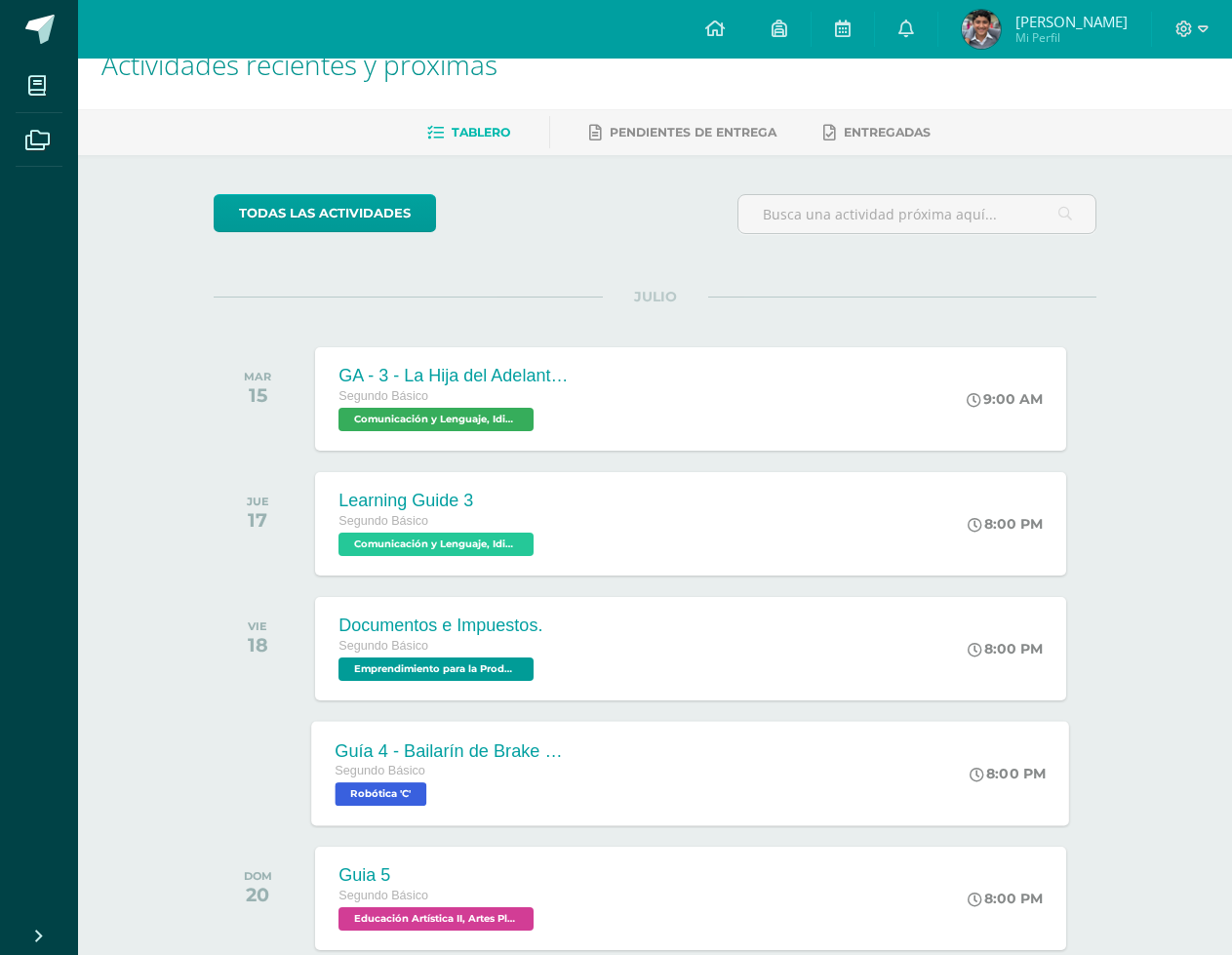 scroll, scrollTop: 0, scrollLeft: 0, axis: both 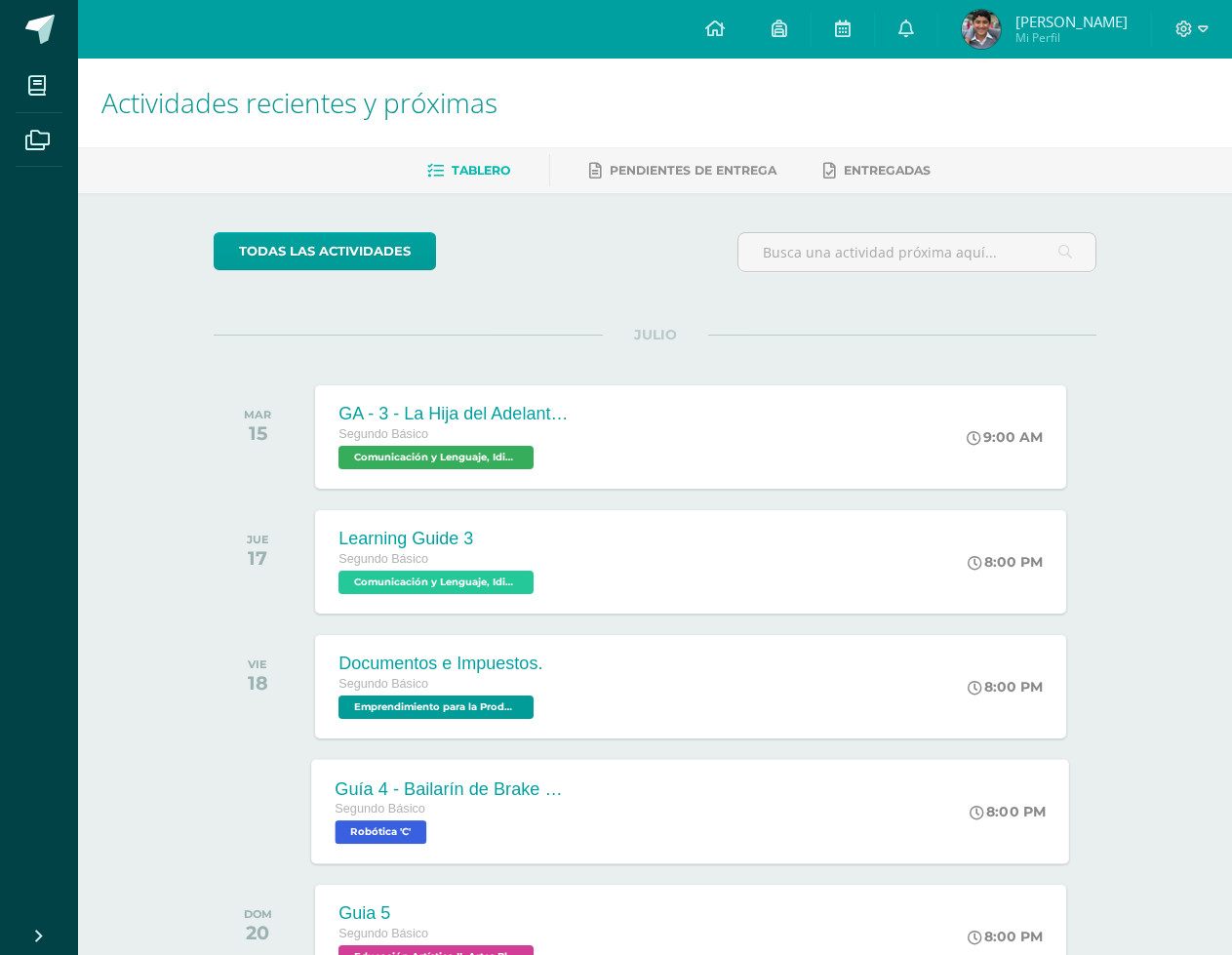 click on "Guía 4 - Bailarín de Brake Dance" at bounding box center [454, 788] 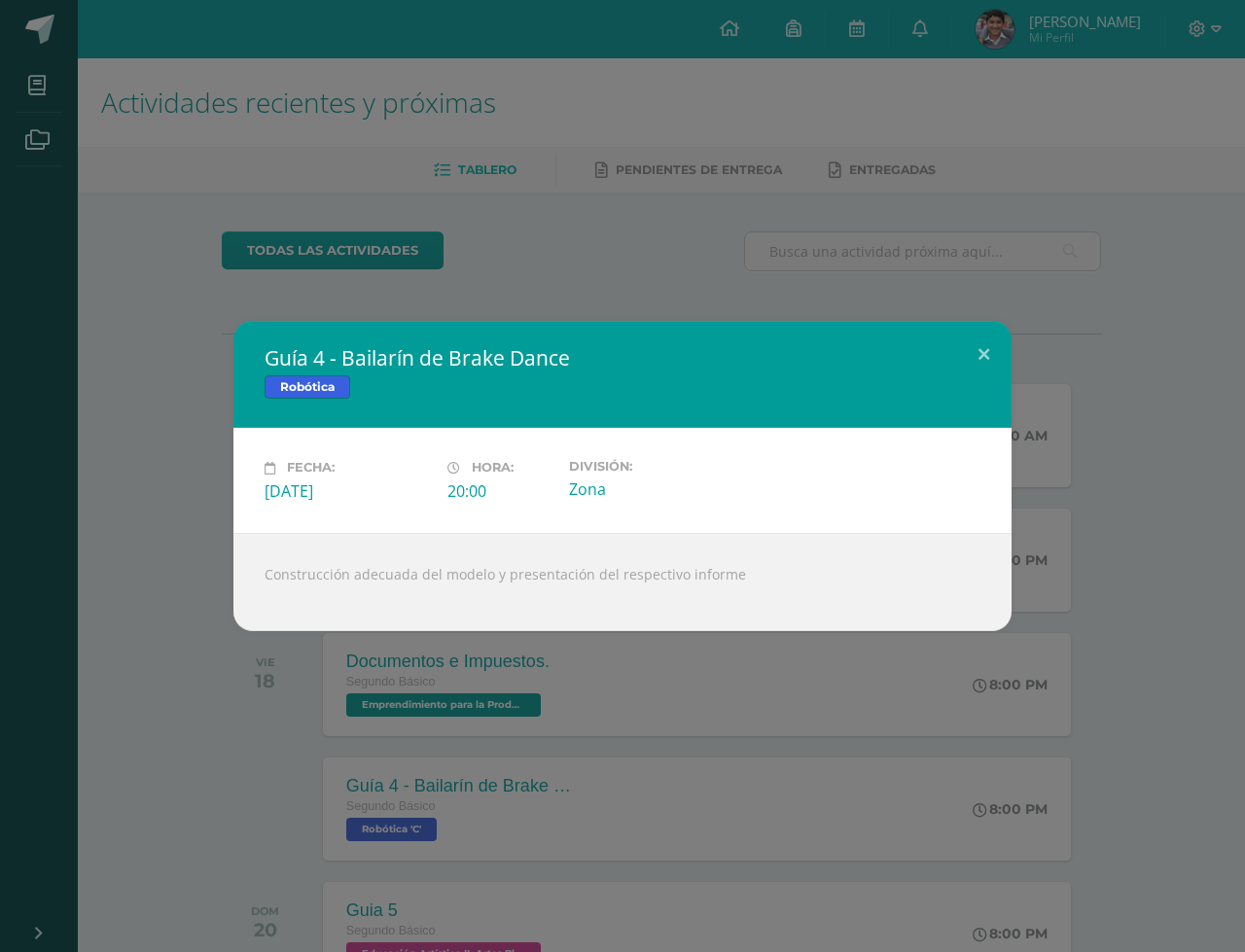 click on "Guía 4 - Bailarín de Brake Dance
Robótica
Fecha:
[DATE][PERSON_NAME]:
20:00
División:" at bounding box center [622, 476] 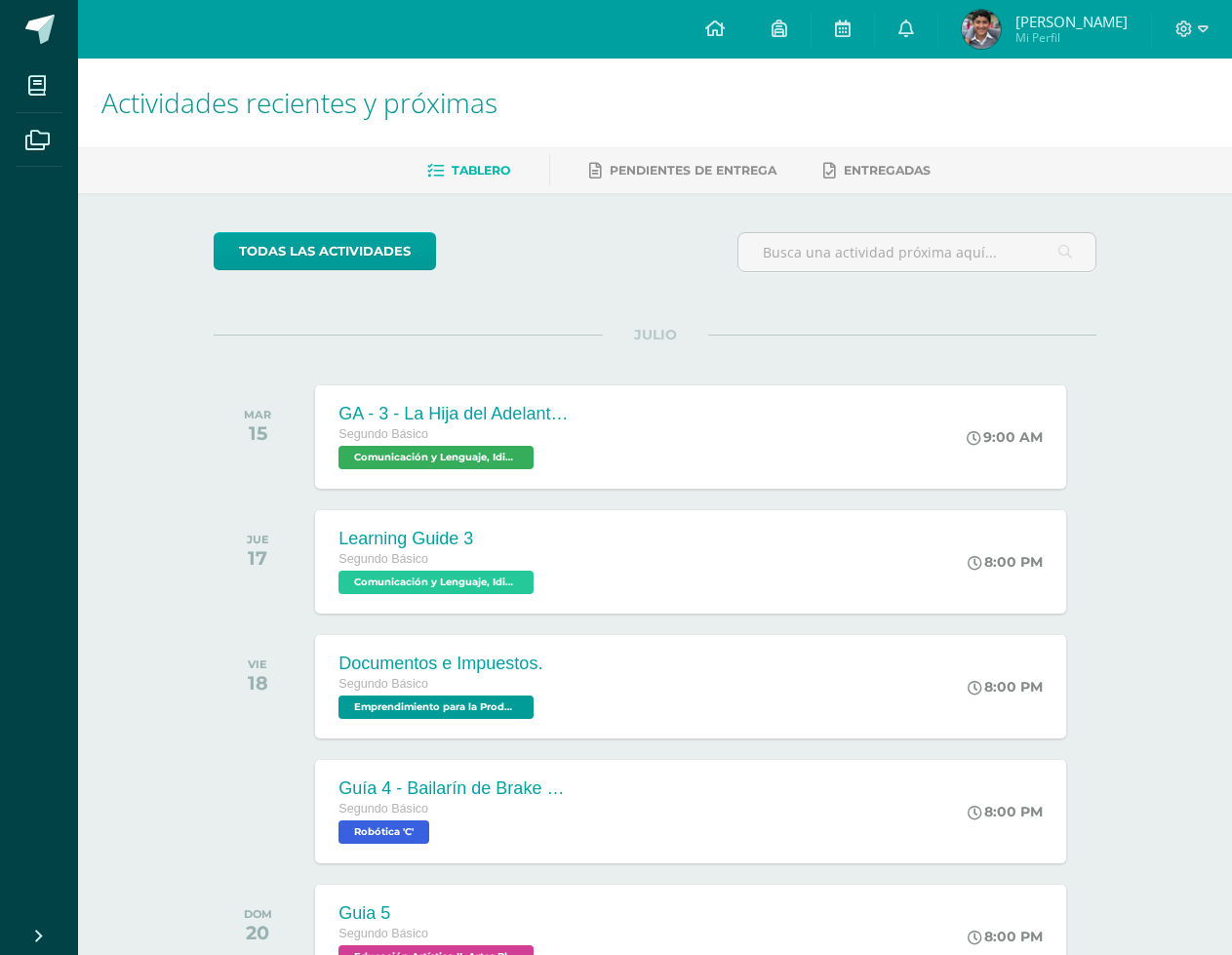 click on "Actividades recientes y próximas
Tablero
Pendientes de entrega
Entregadas
todas las Actividades
No tienes actividades
Échale un vistazo a los demás períodos o  sal y disfruta del sol
JULIO
[DATE]
GA - 3 - La Hija del Adelantado
Segundo Básico
Comunicación y Lenguaje, Idioma Español 'C'" at bounding box center (655, 931) 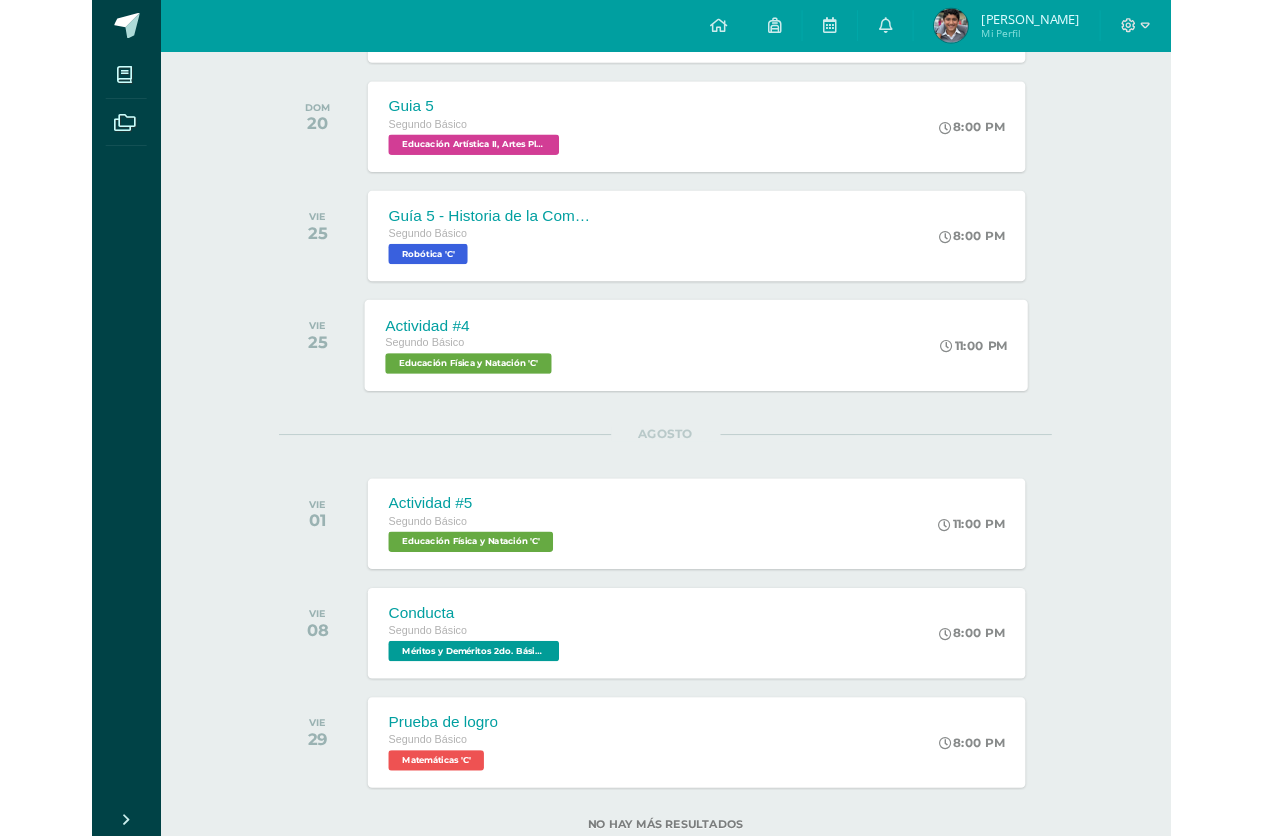 scroll, scrollTop: 869, scrollLeft: 0, axis: vertical 